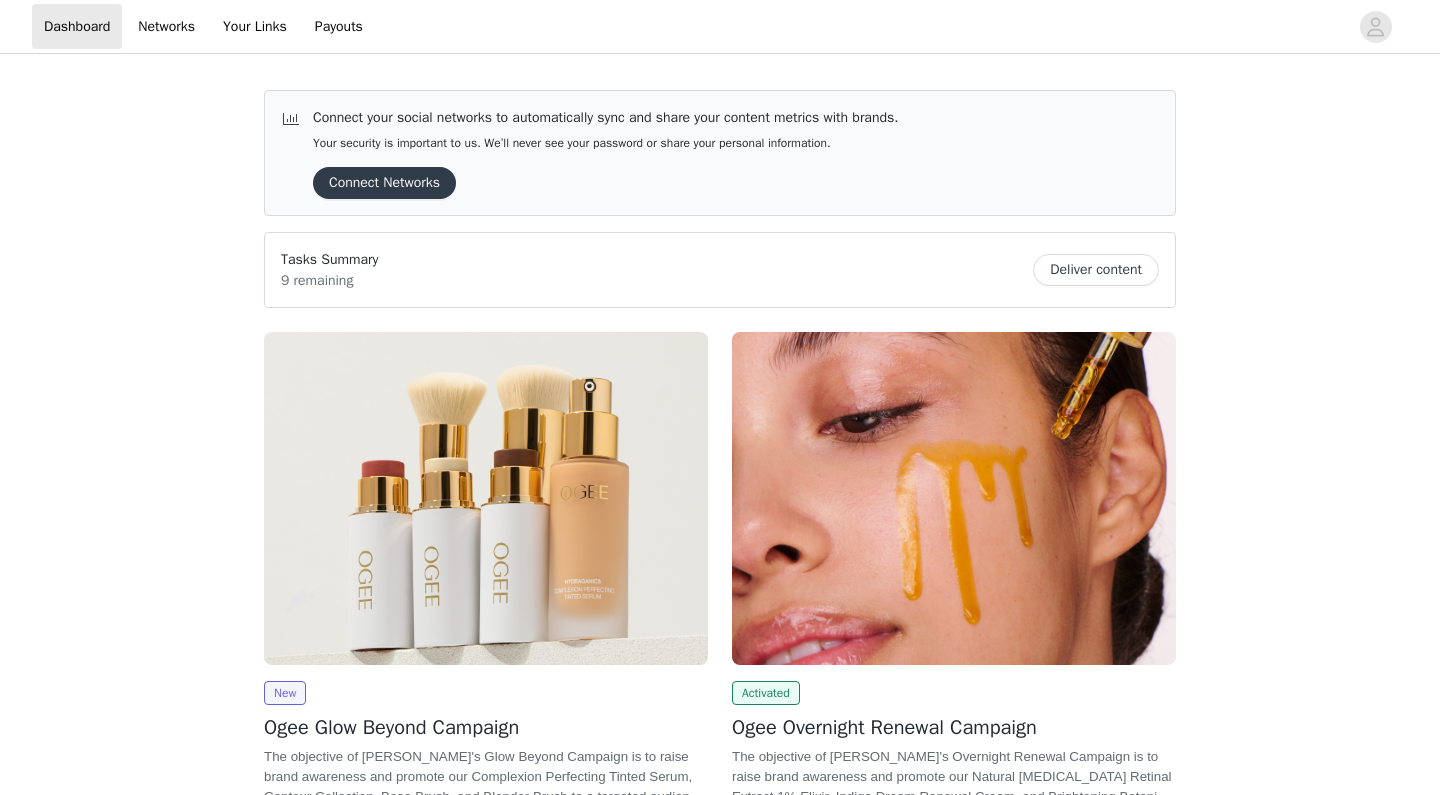 scroll, scrollTop: 0, scrollLeft: 0, axis: both 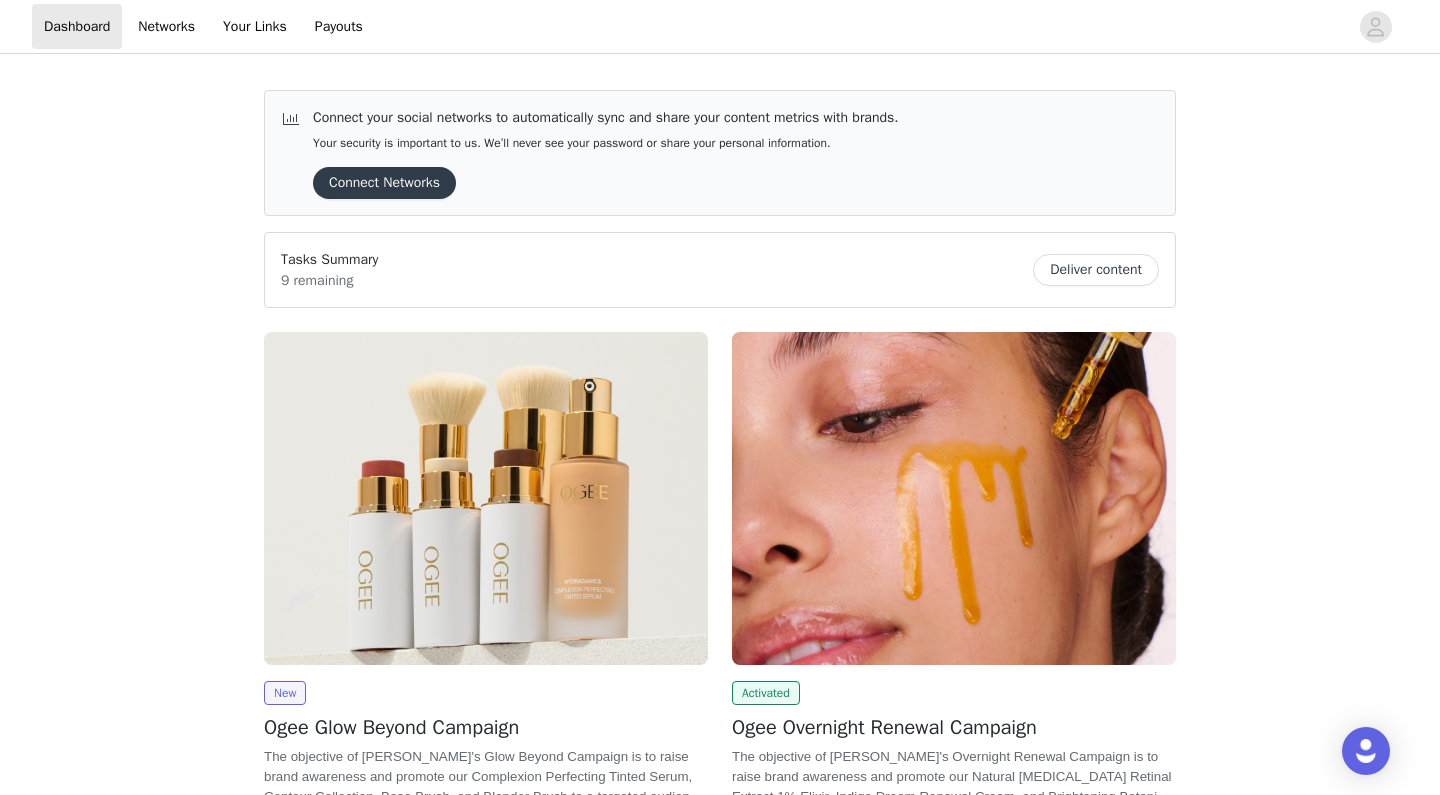 click at bounding box center [486, 498] 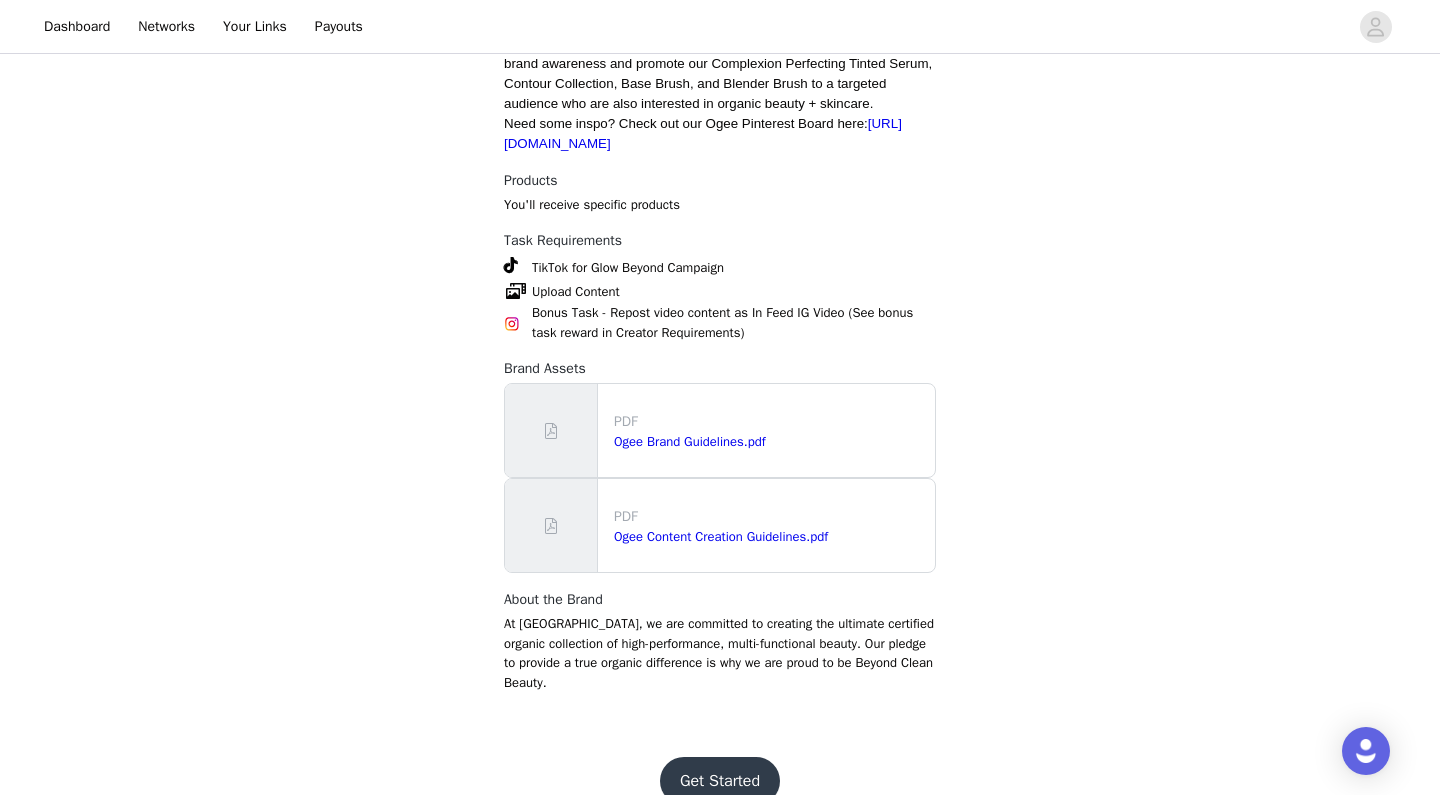 scroll, scrollTop: 665, scrollLeft: 0, axis: vertical 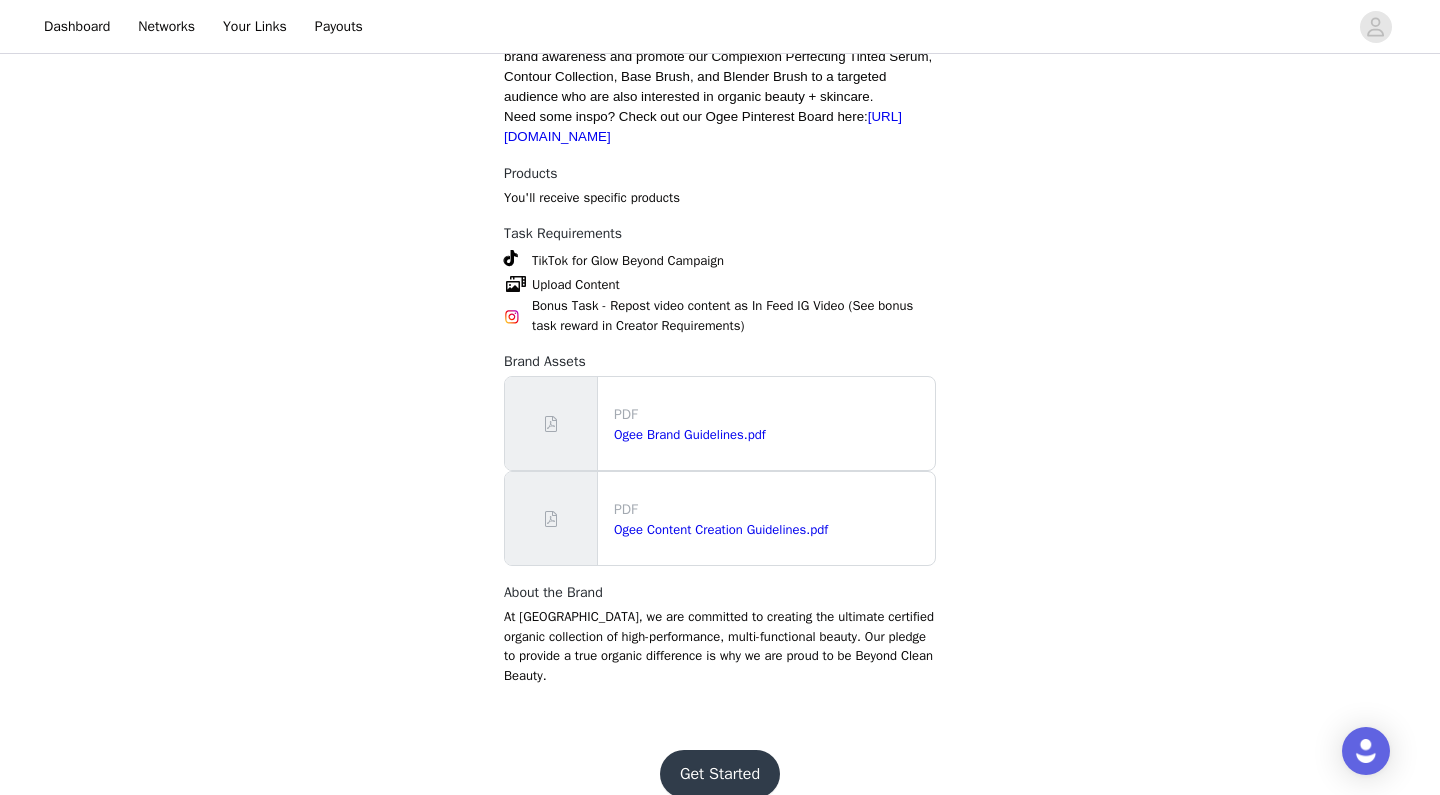 click on "Get Started" at bounding box center [720, 774] 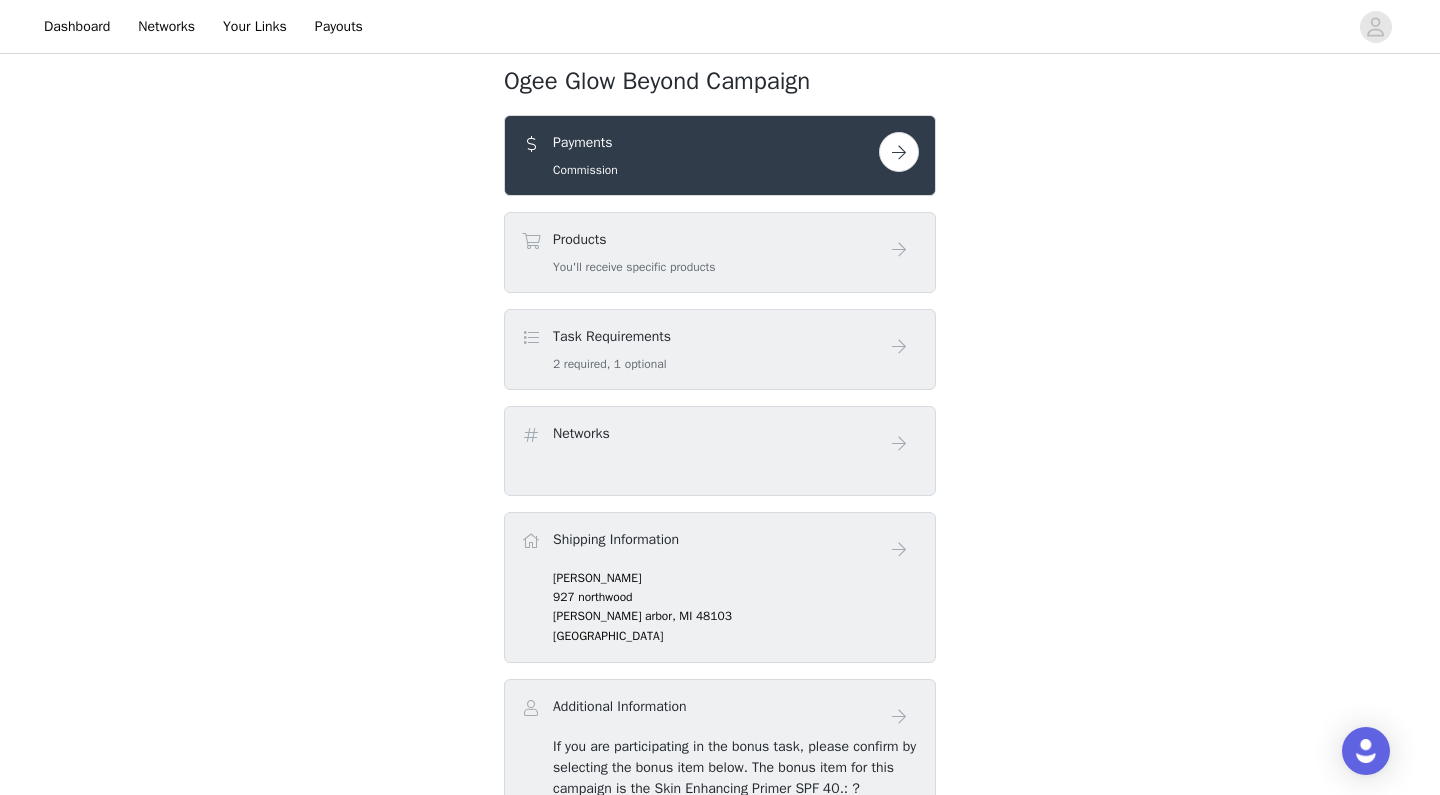 scroll, scrollTop: 490, scrollLeft: 0, axis: vertical 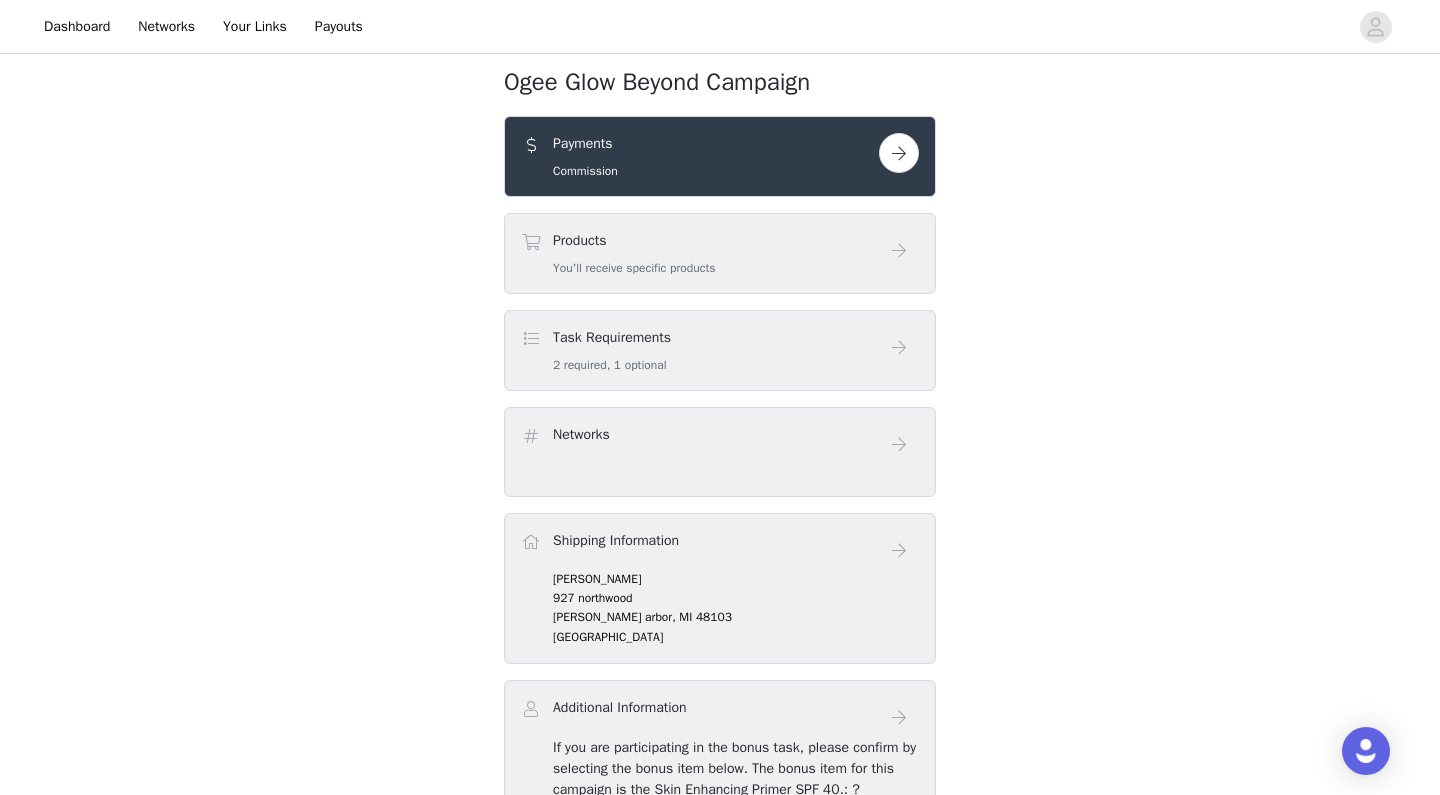 click at bounding box center (899, 153) 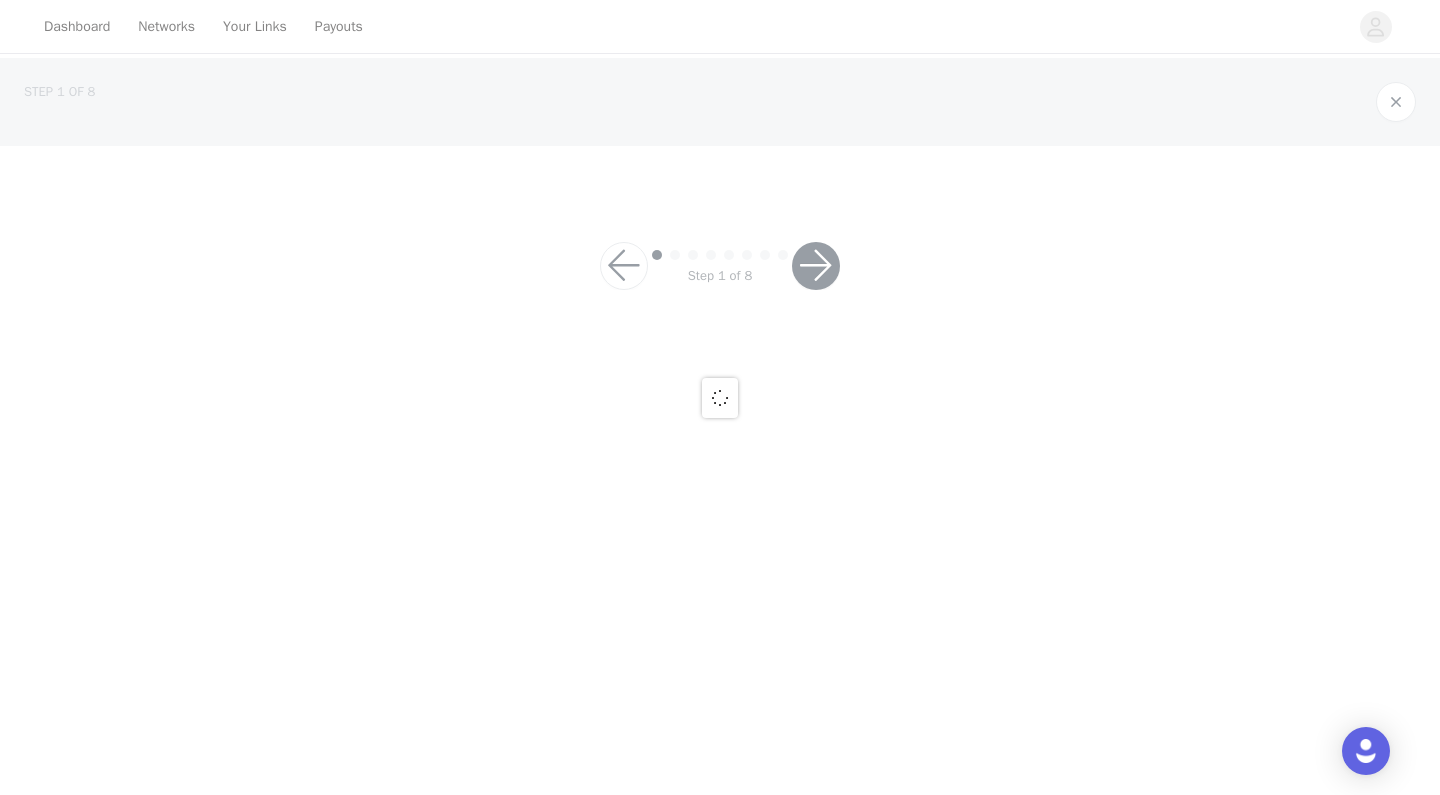 scroll, scrollTop: 0, scrollLeft: 0, axis: both 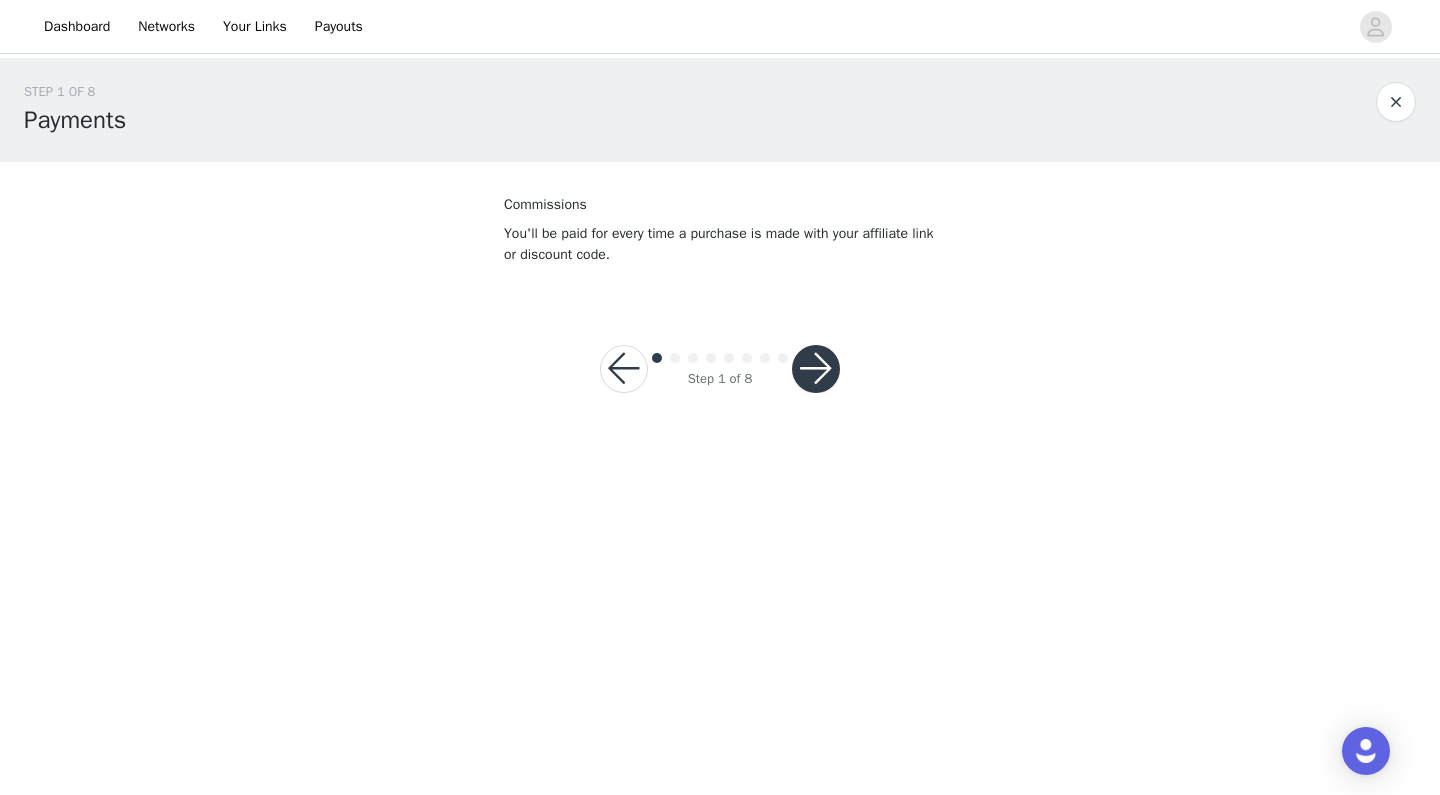 click at bounding box center (816, 369) 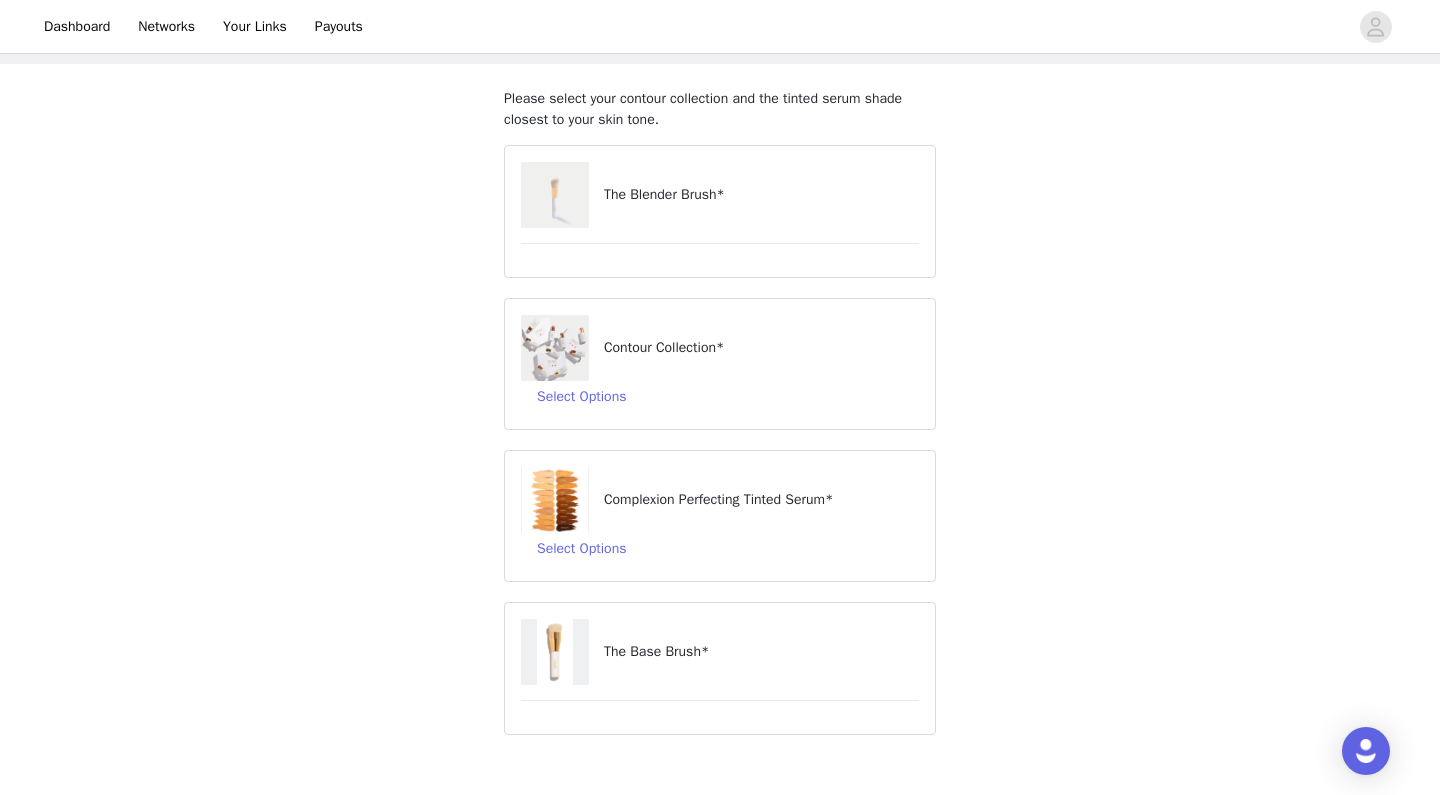 scroll, scrollTop: 98, scrollLeft: 0, axis: vertical 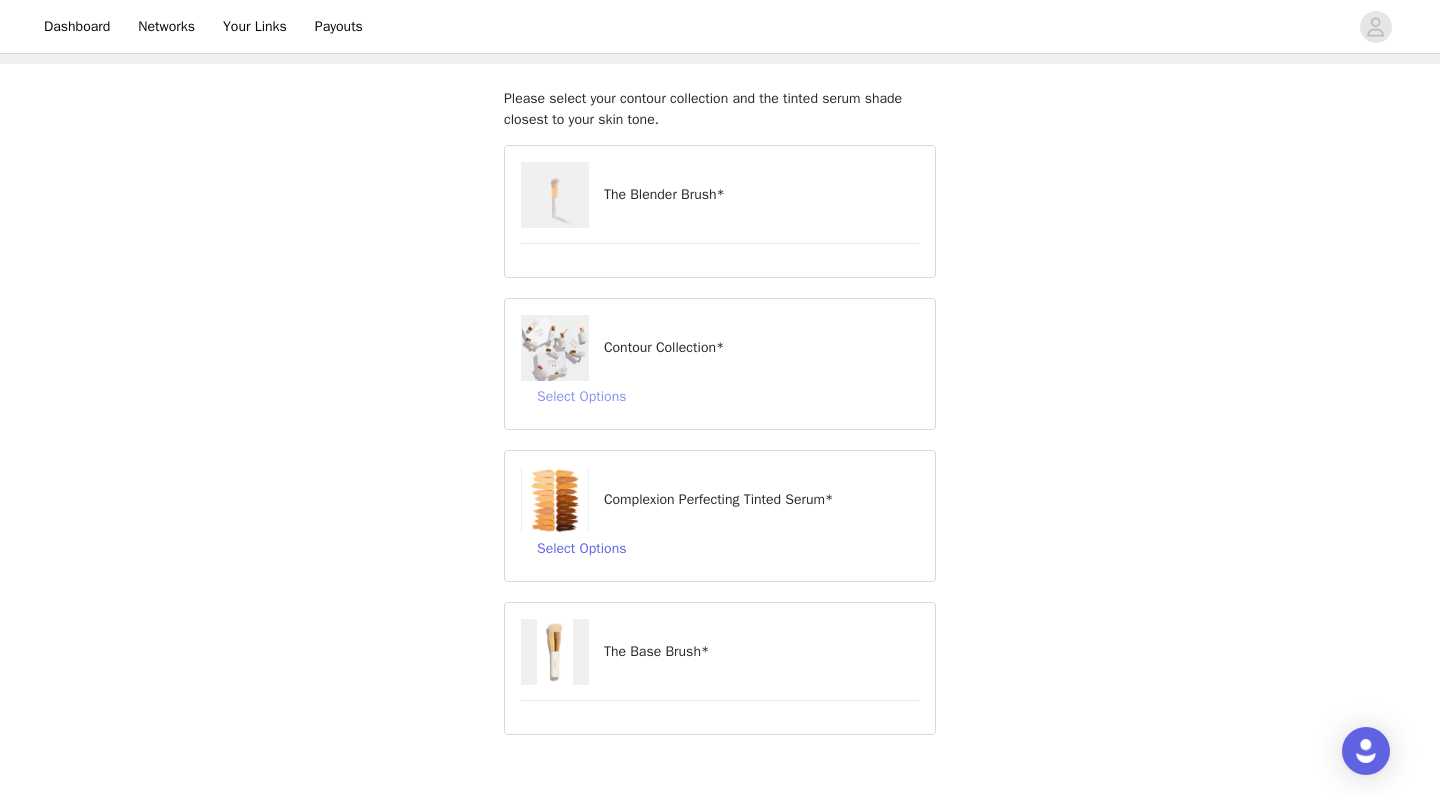 click on "Select Options" at bounding box center (581, 397) 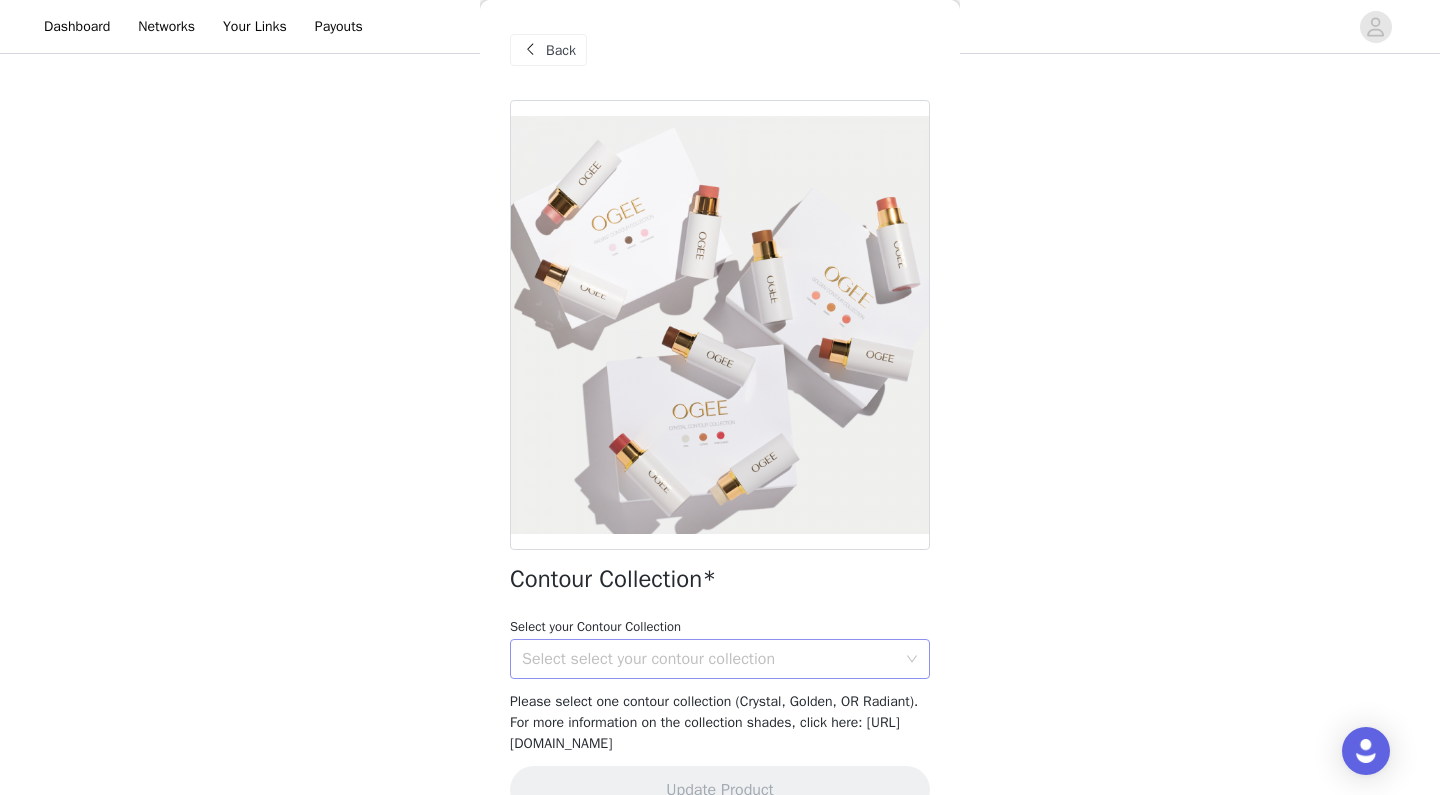 scroll, scrollTop: 225, scrollLeft: 0, axis: vertical 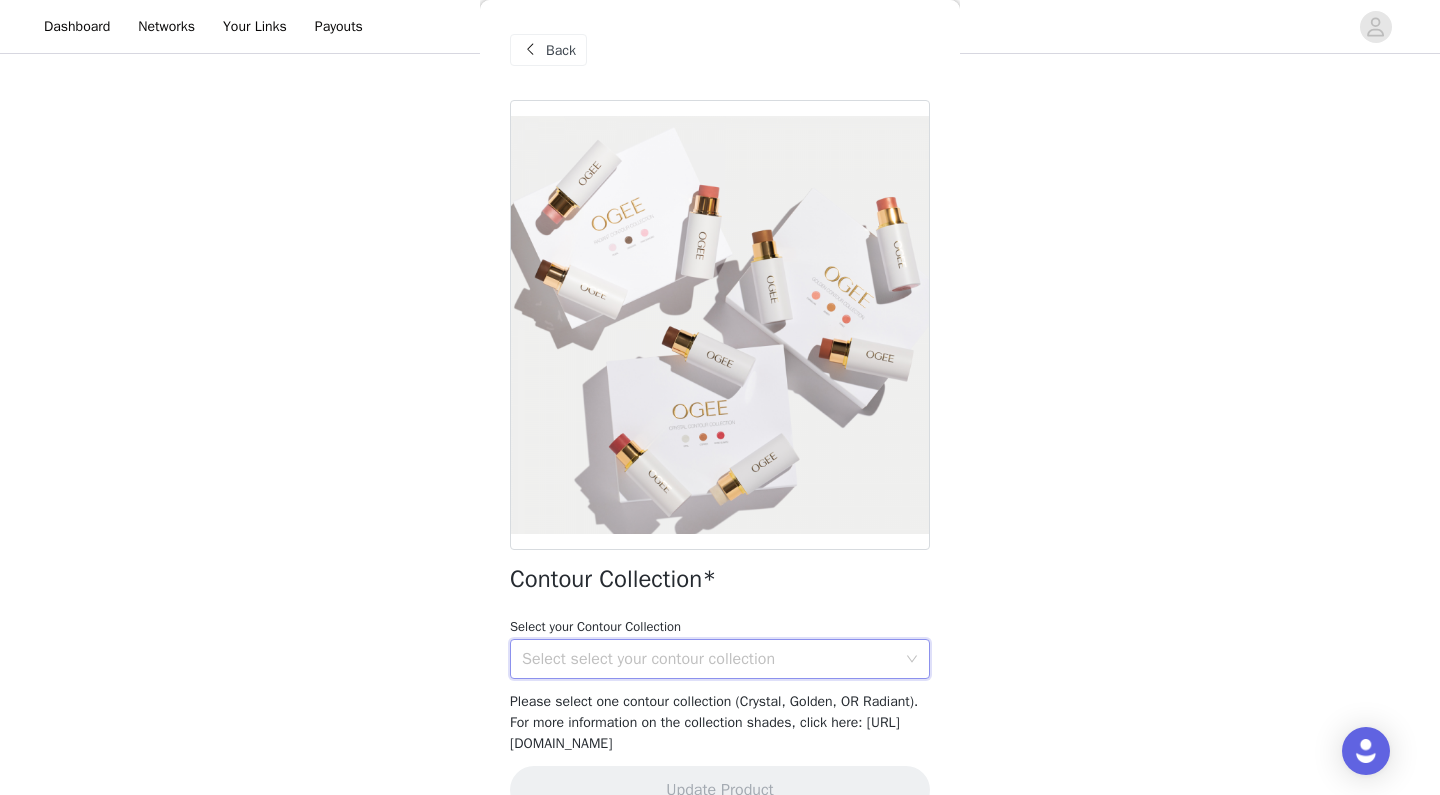 click on "Select select your contour collection" at bounding box center [709, 659] 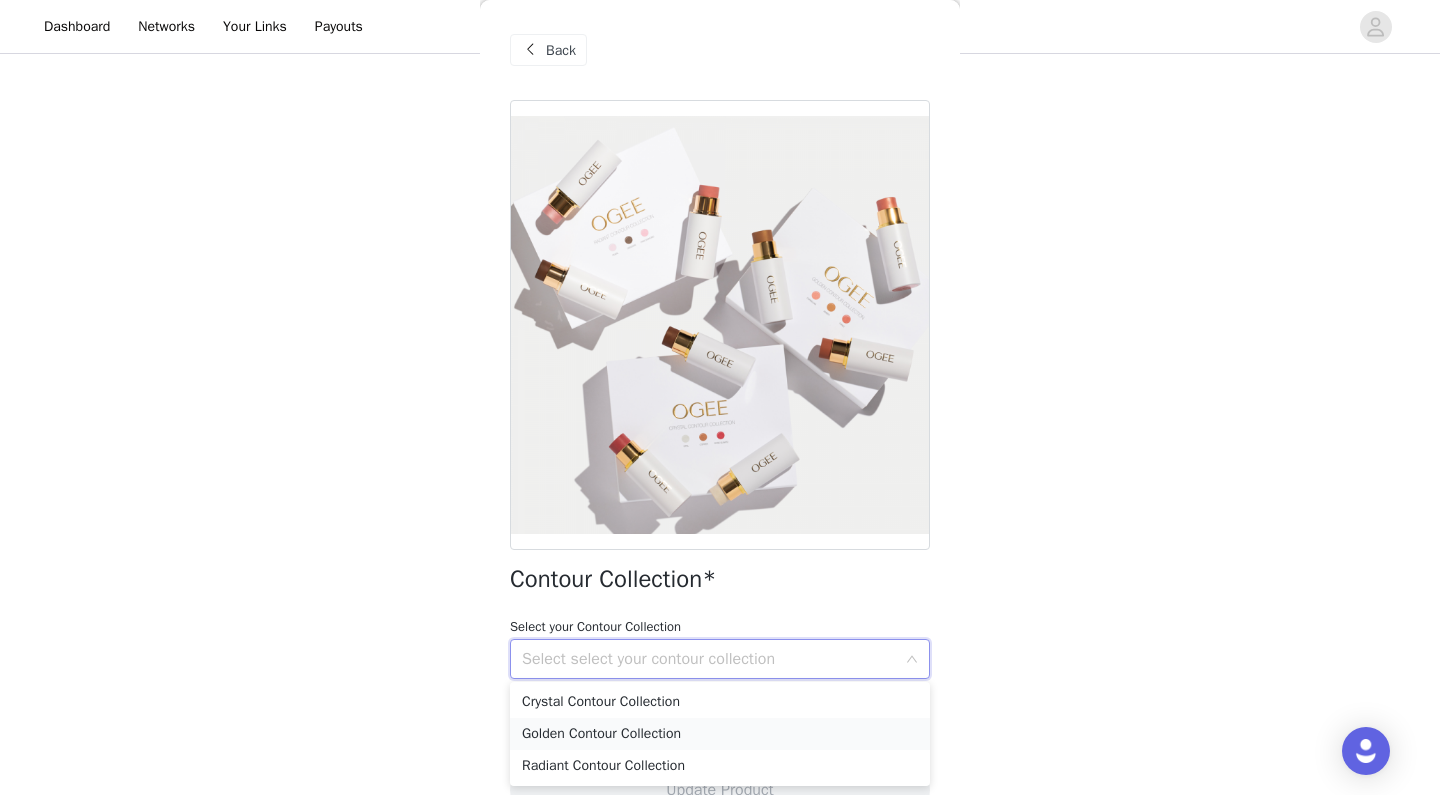 click on "Golden Contour Collection" at bounding box center [720, 734] 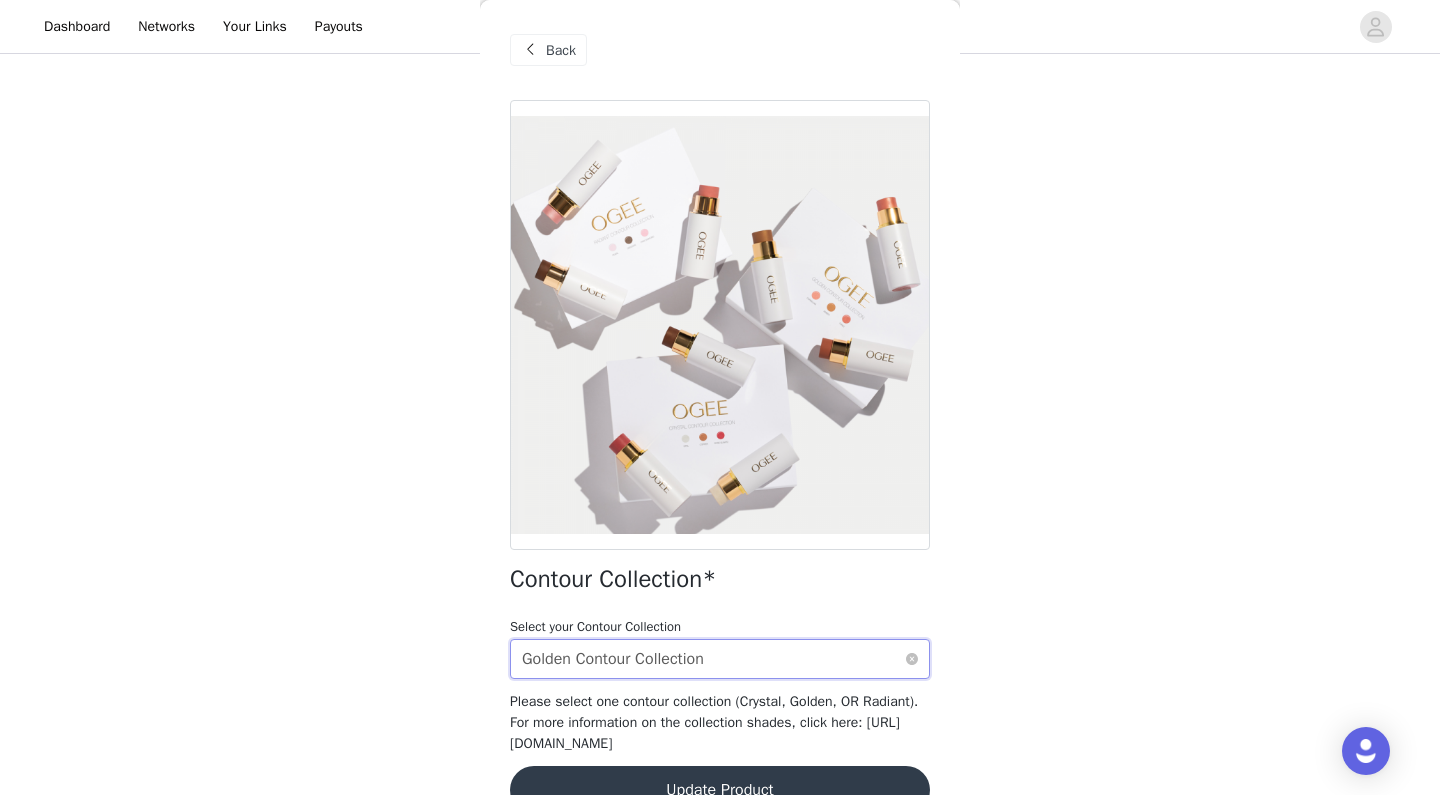 scroll, scrollTop: 225, scrollLeft: 0, axis: vertical 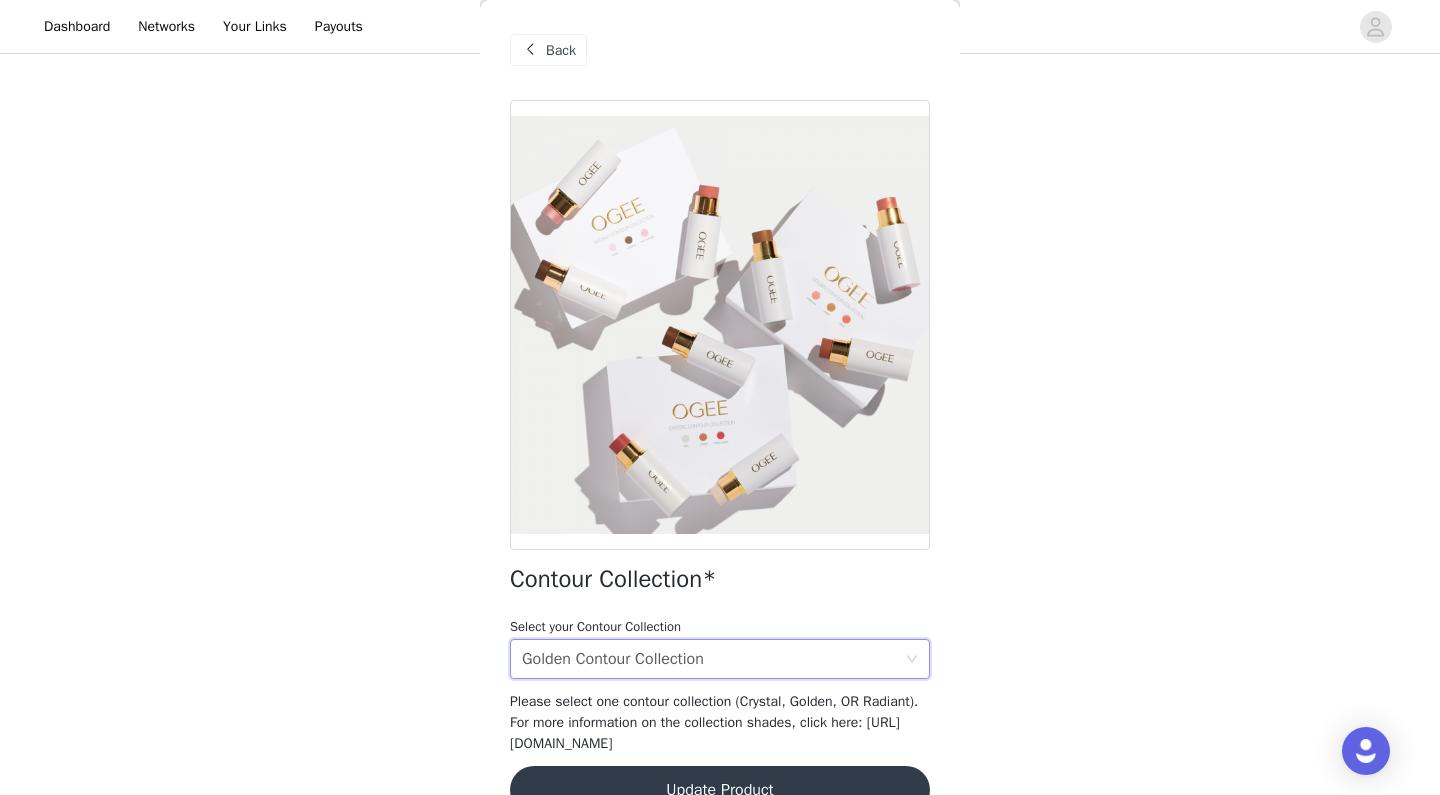 click on "Update Product" at bounding box center (720, 790) 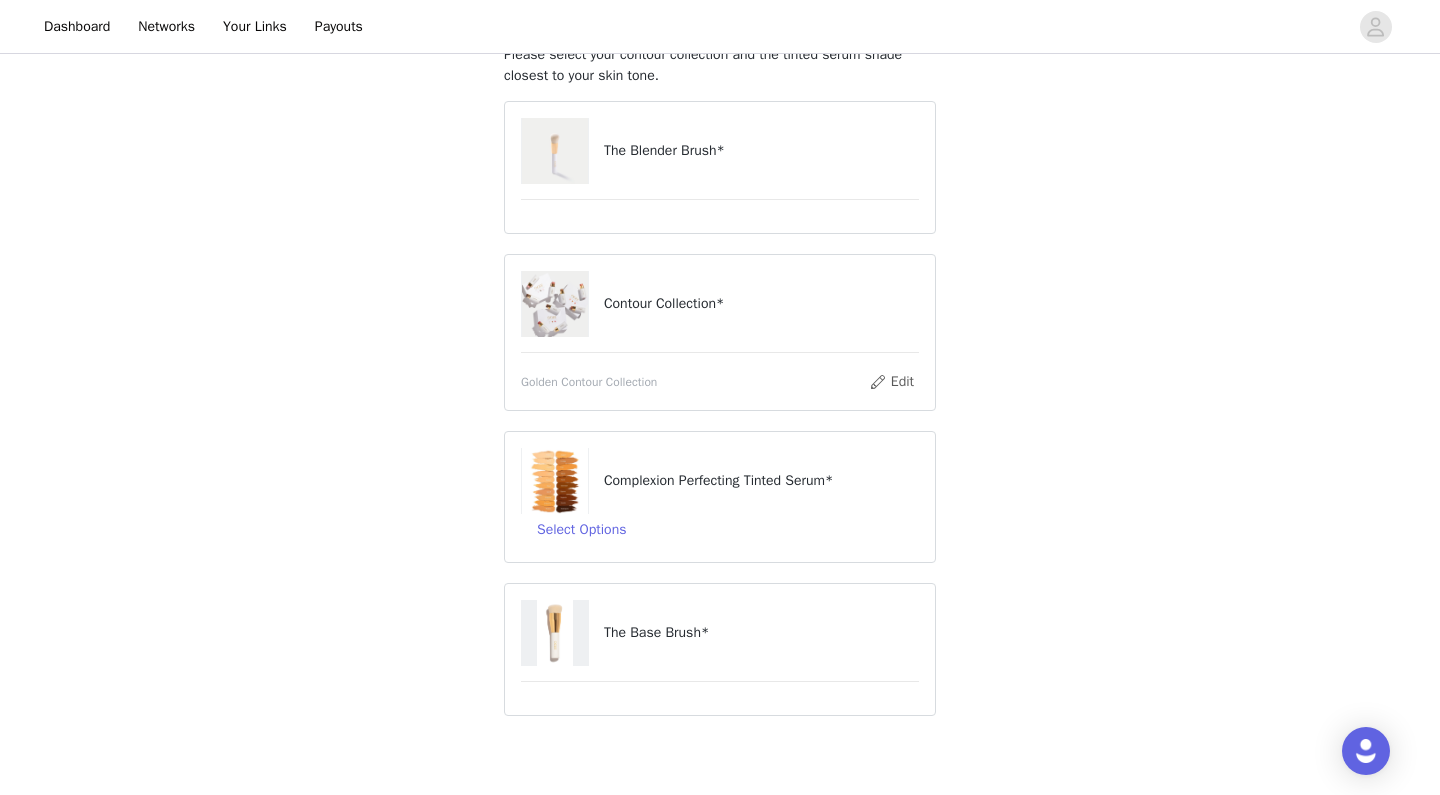 scroll, scrollTop: 144, scrollLeft: 0, axis: vertical 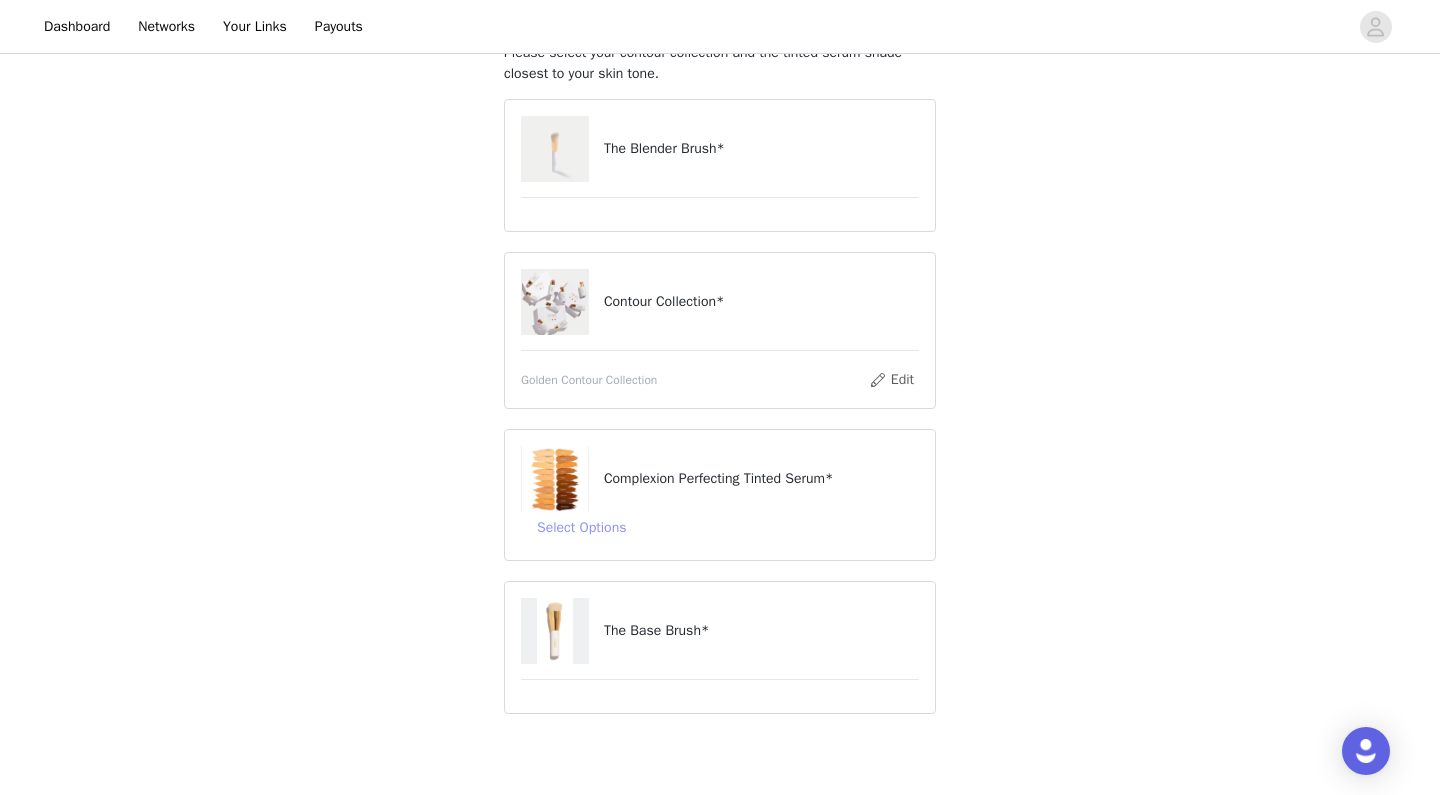 click on "Select Options" at bounding box center [581, 528] 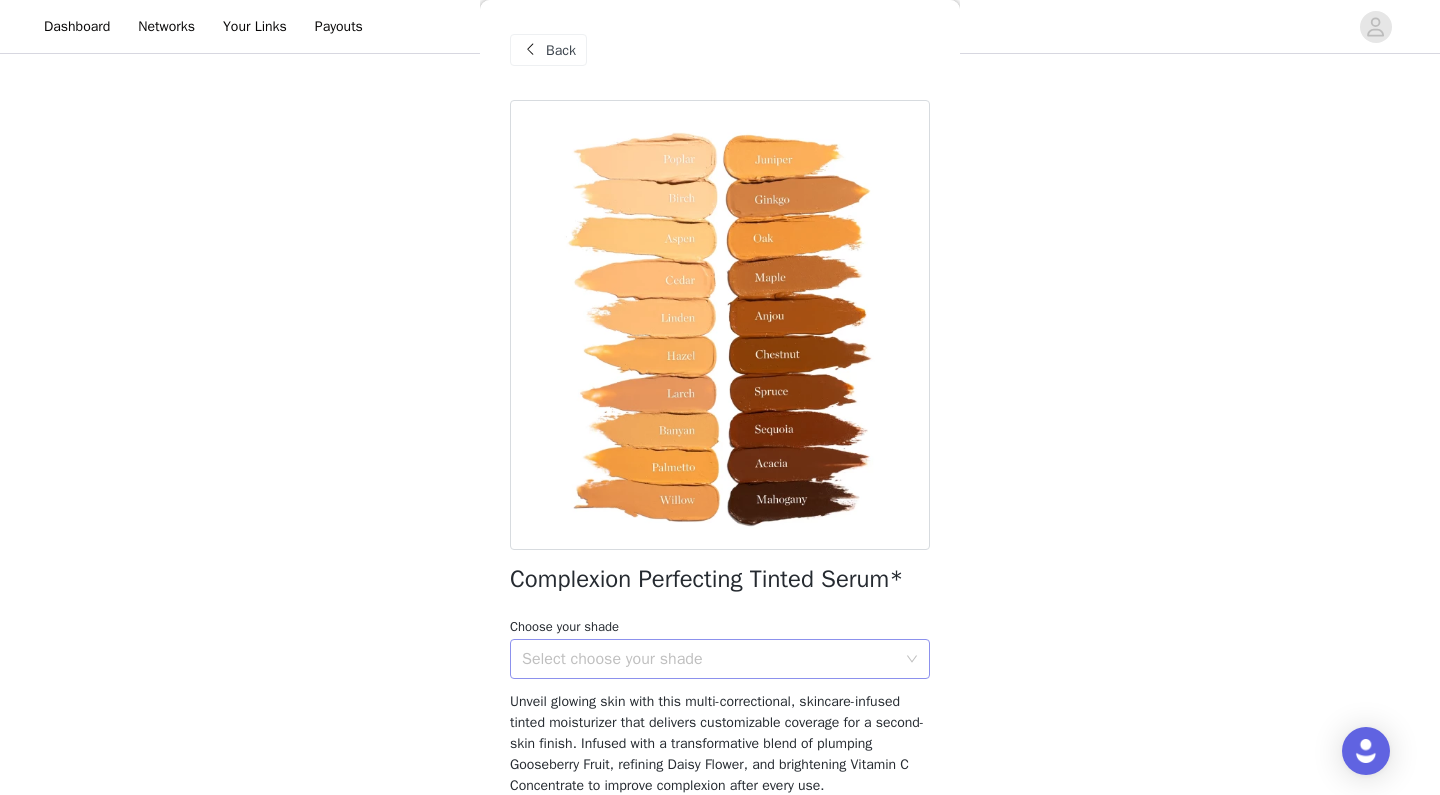 click on "Select choose your shade" at bounding box center (709, 659) 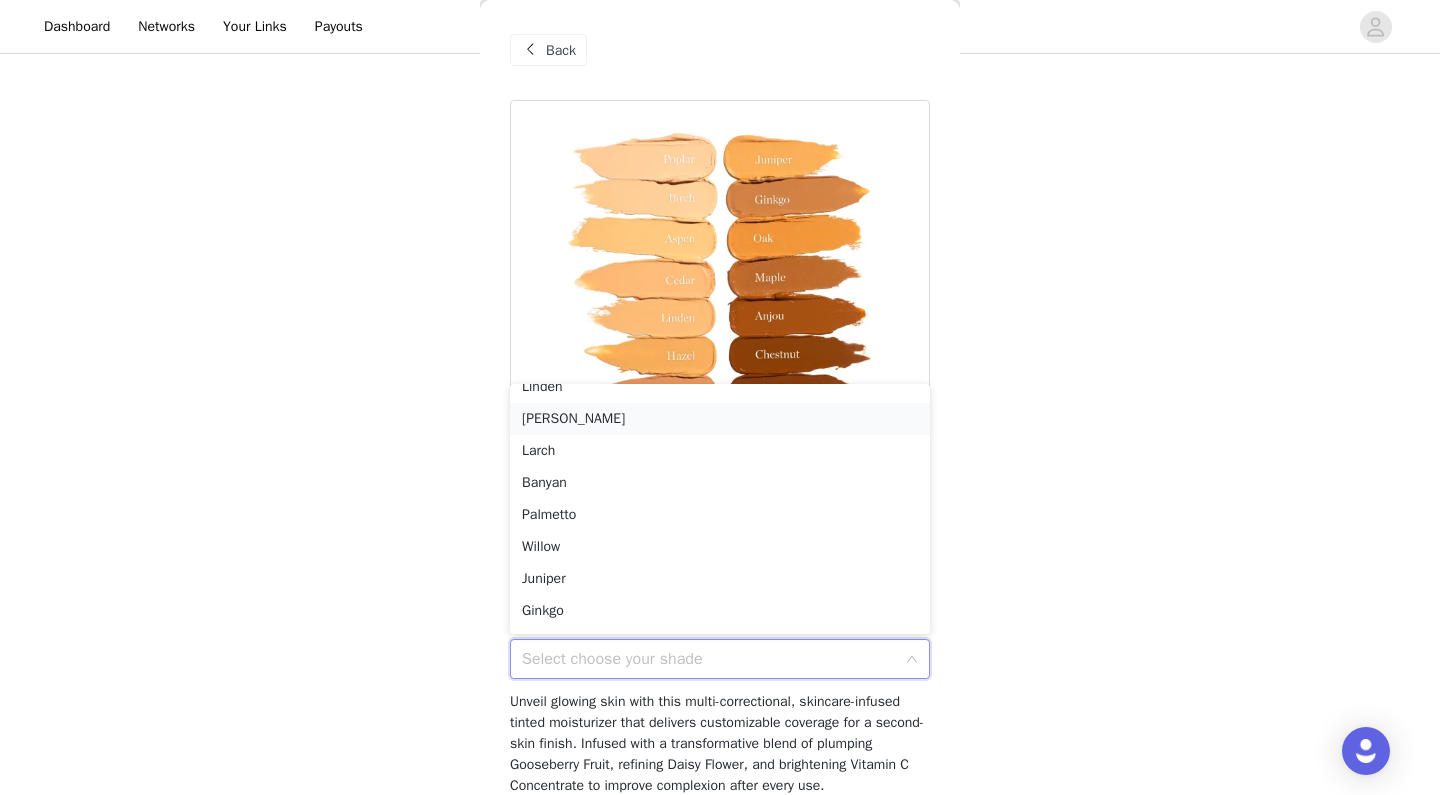 scroll, scrollTop: 166, scrollLeft: 0, axis: vertical 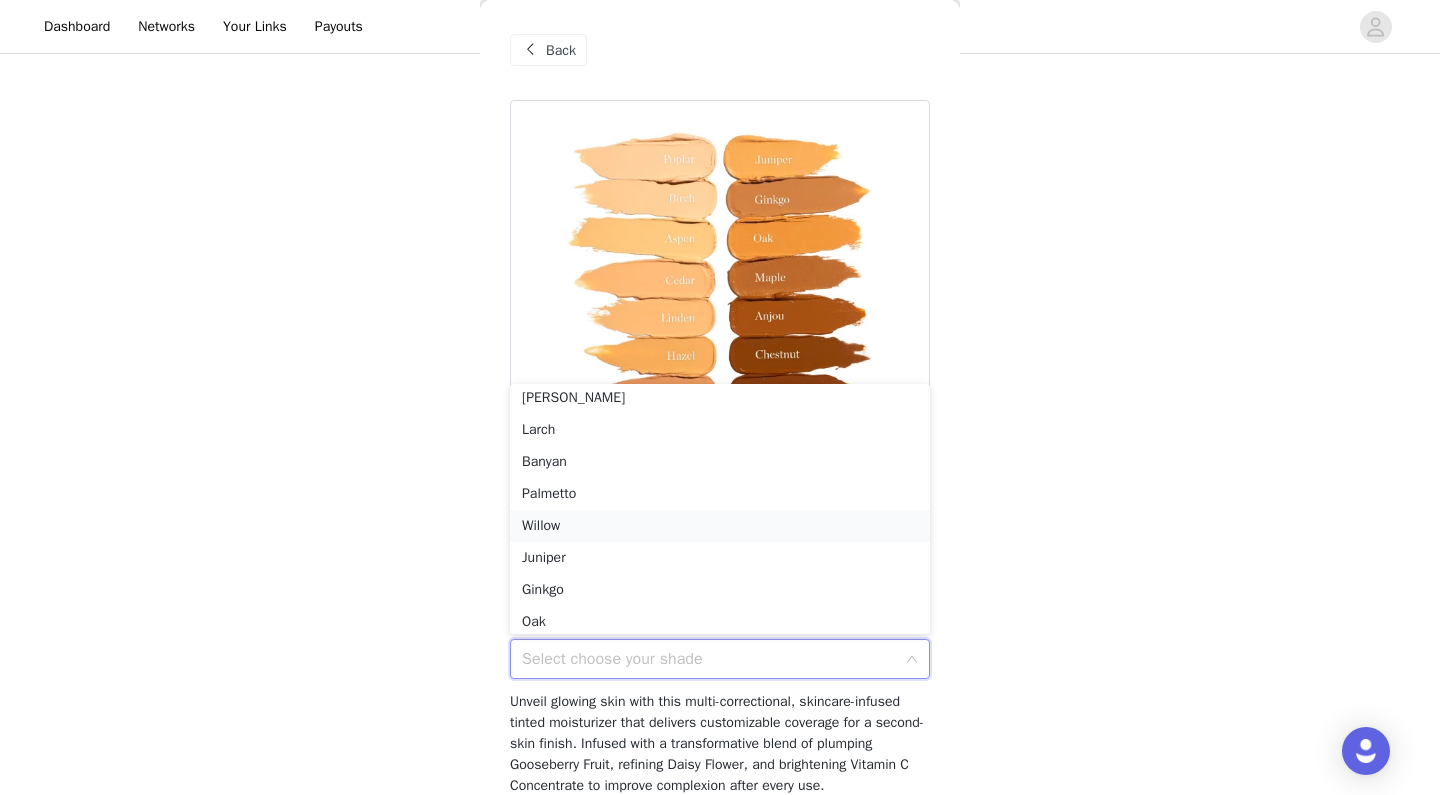 click on "Willow" at bounding box center [720, 526] 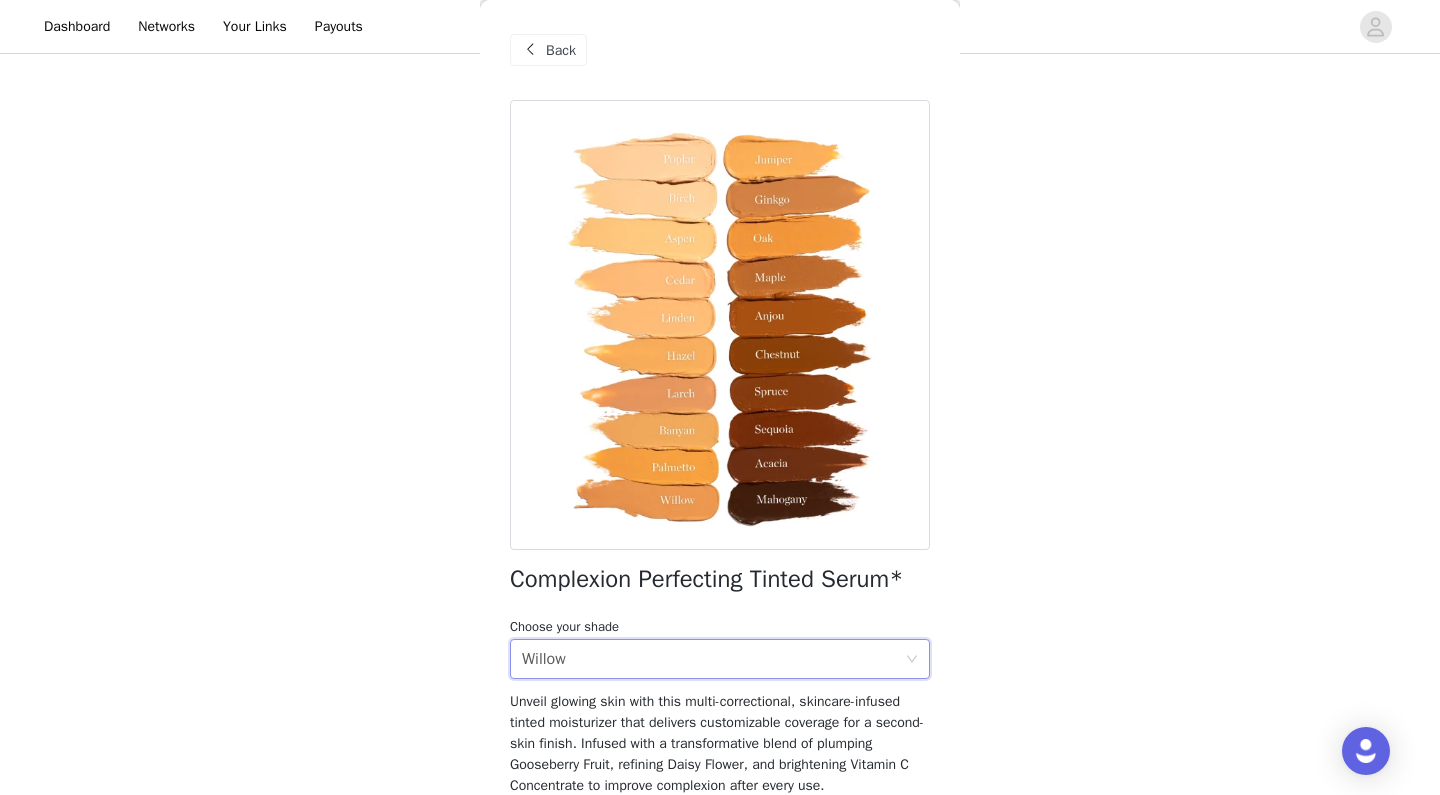 scroll, scrollTop: 250, scrollLeft: 0, axis: vertical 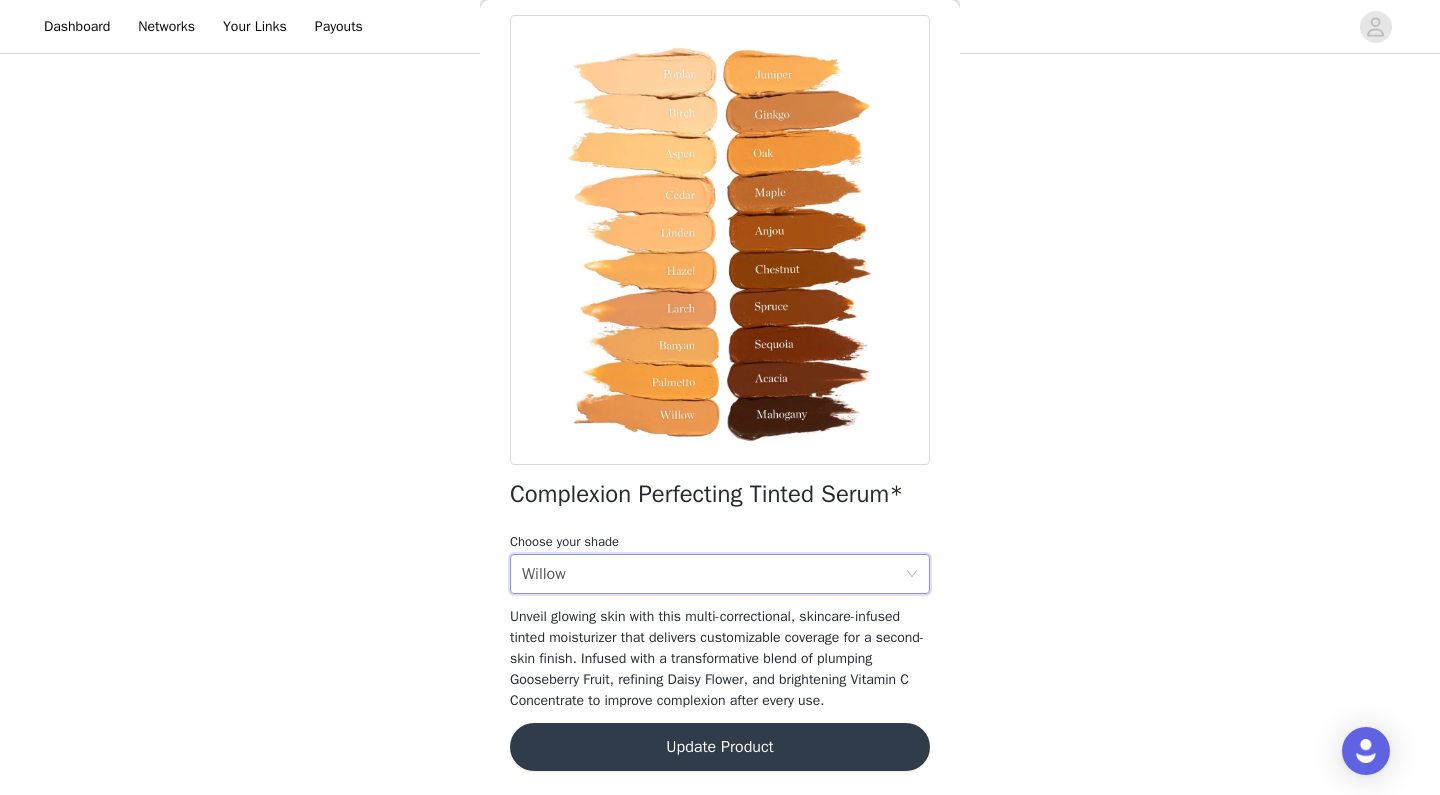 click on "Update Product" at bounding box center [720, 747] 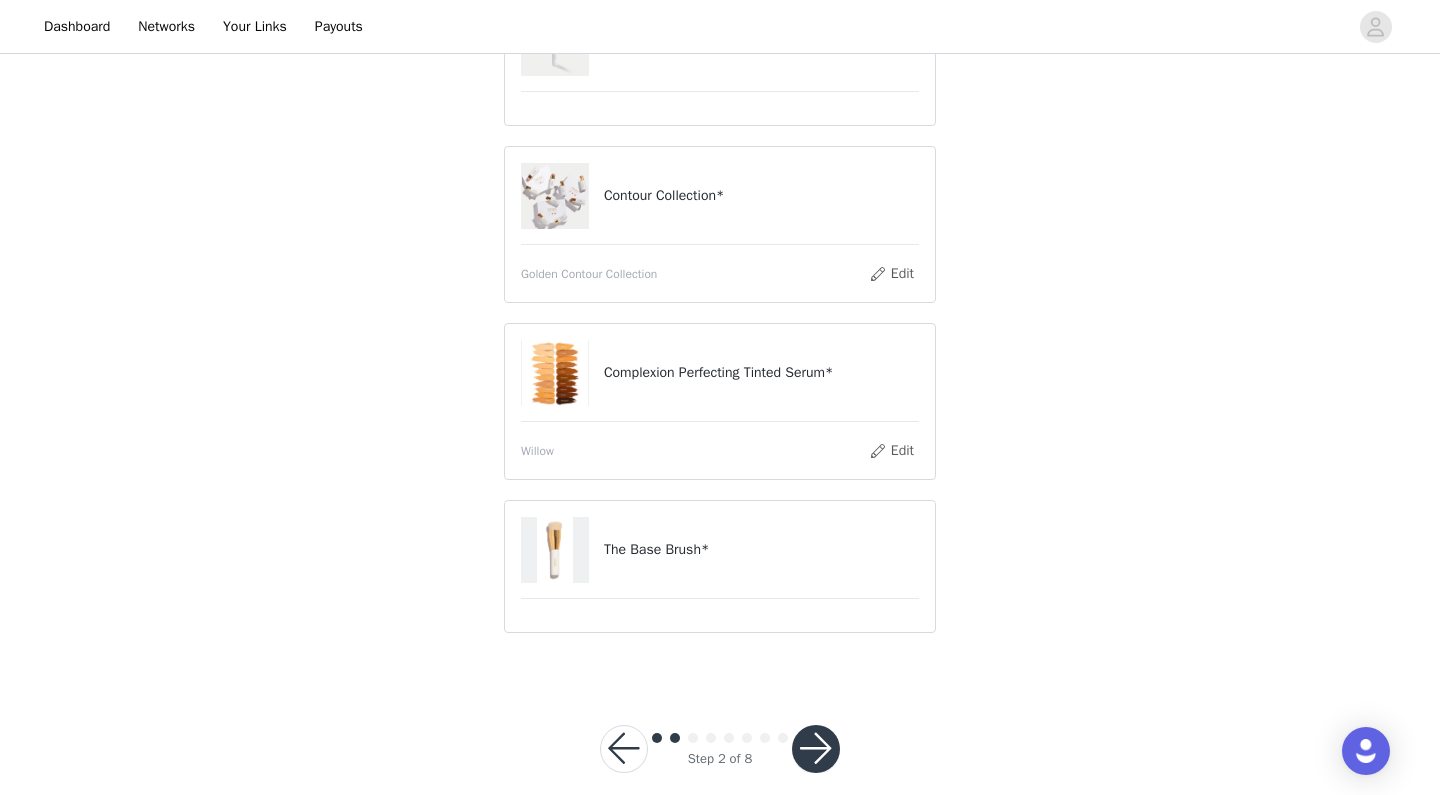 click at bounding box center [816, 749] 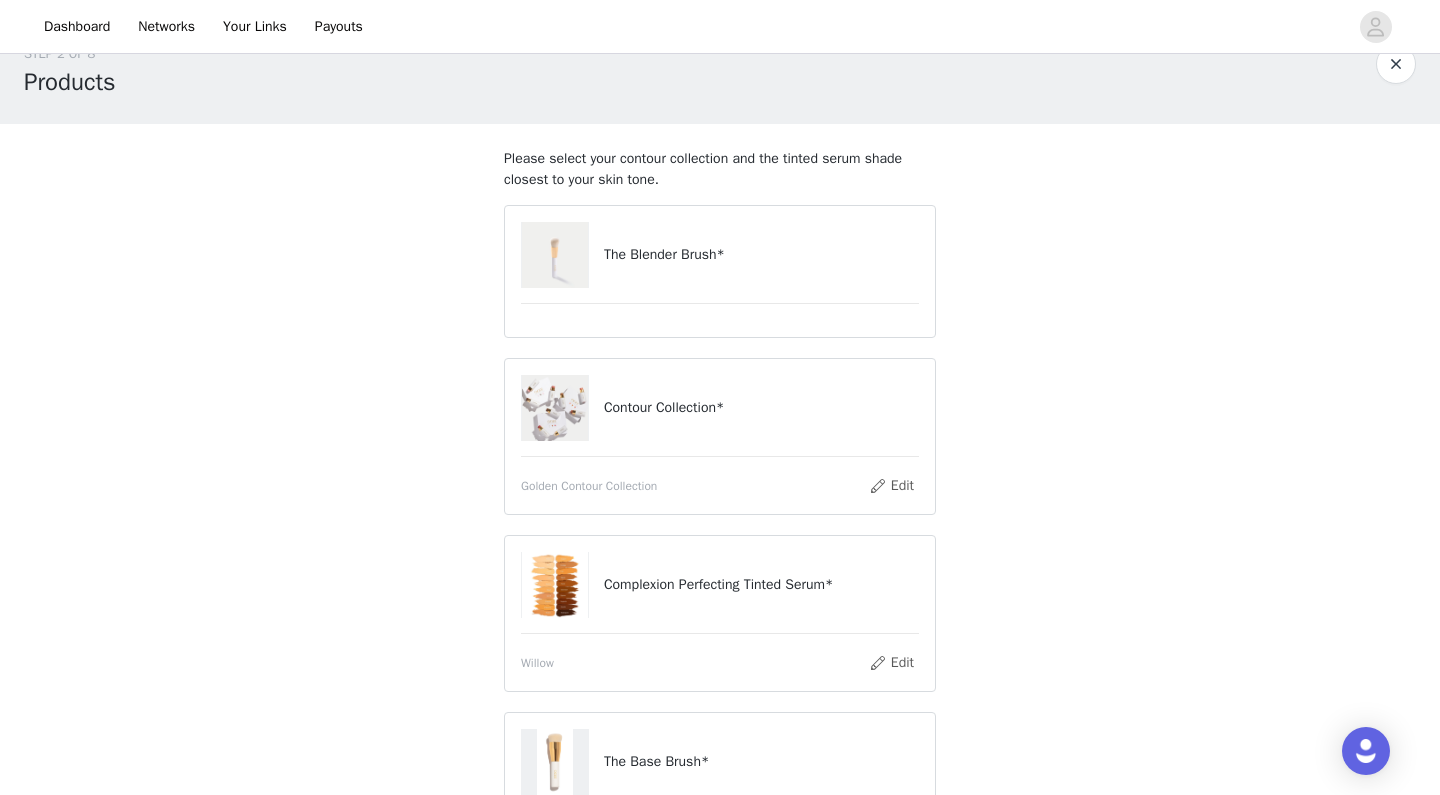 scroll, scrollTop: 38, scrollLeft: 0, axis: vertical 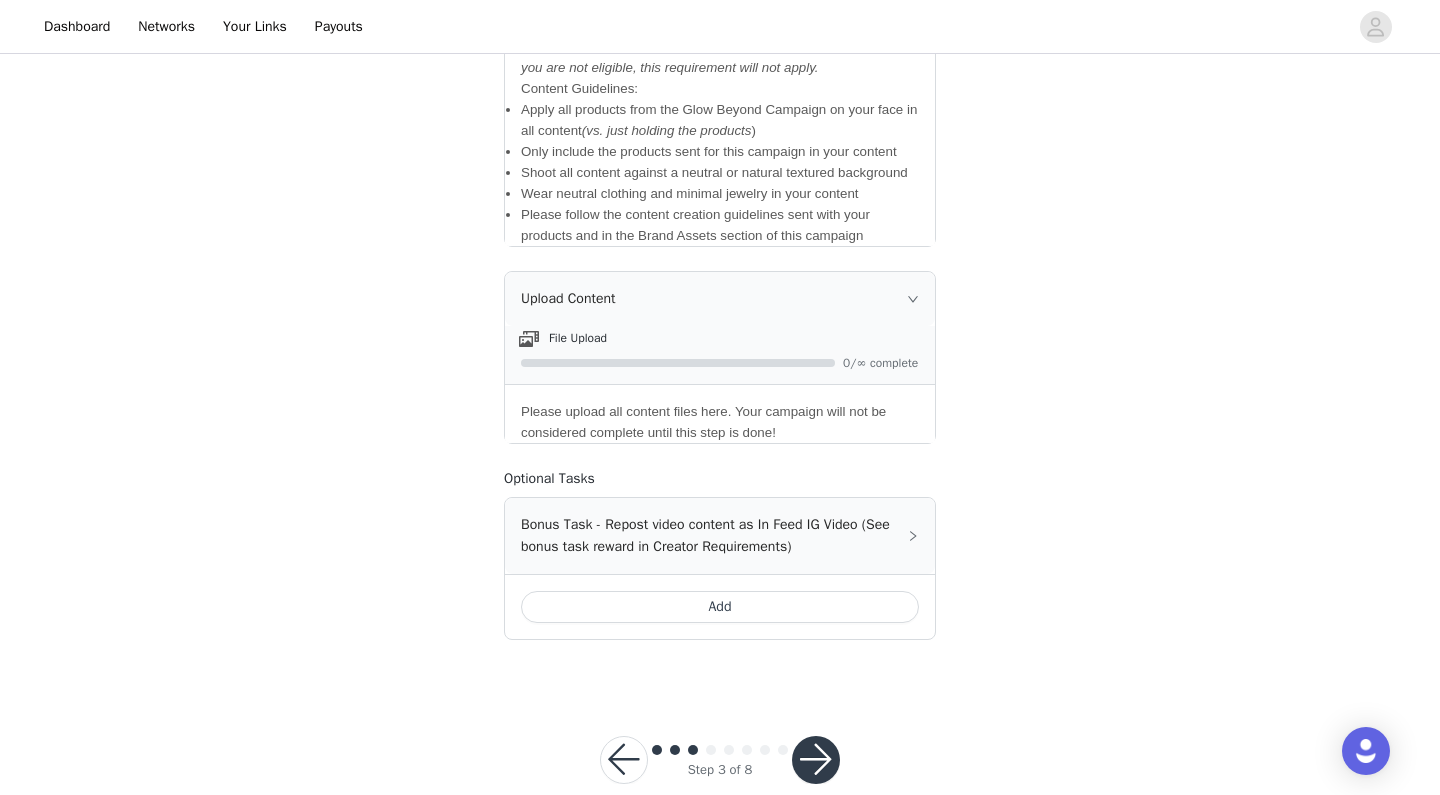 click on "Bonus Task - Repost video content as In Feed IG Video (See bonus task reward in Creator Requirements)" at bounding box center [720, 536] 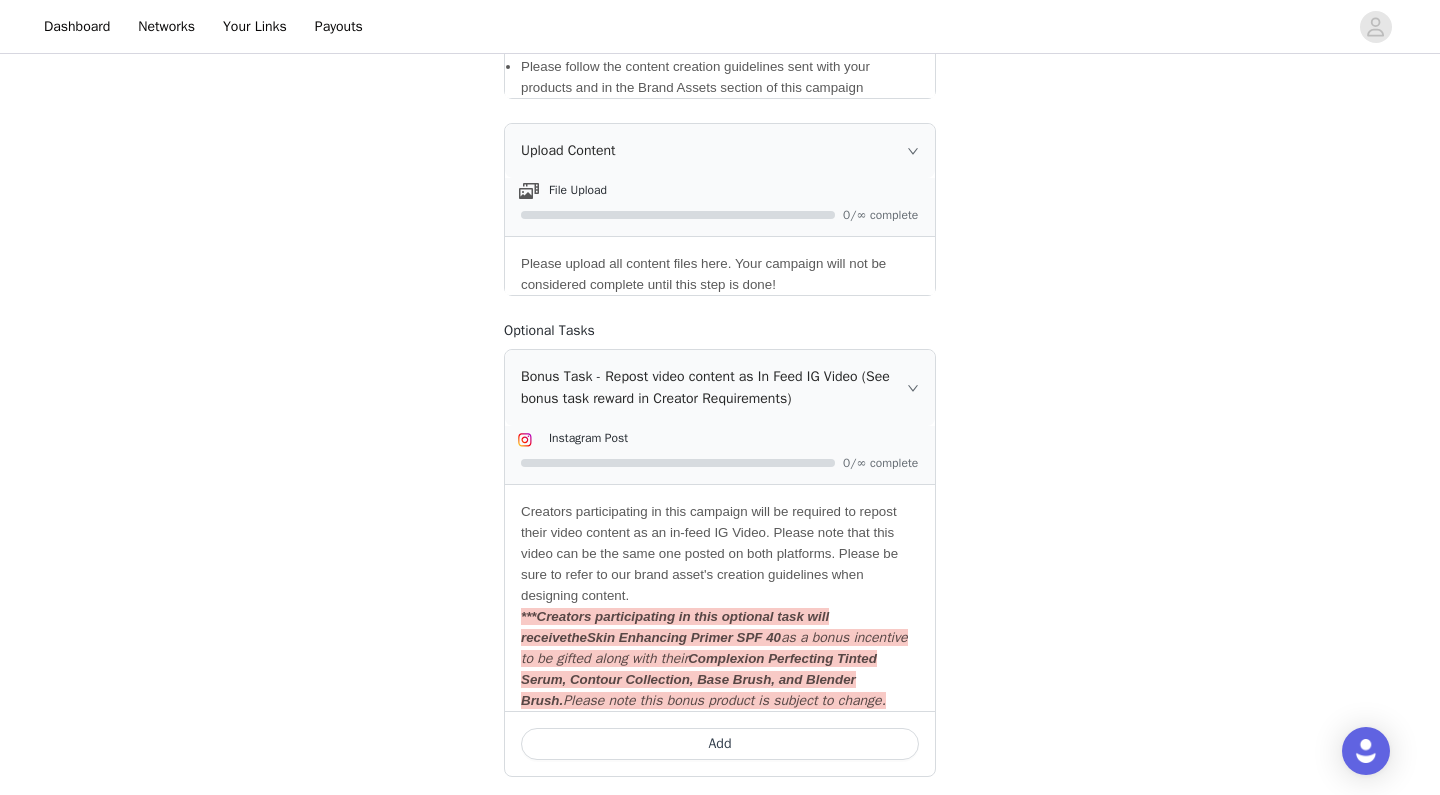 scroll, scrollTop: 1106, scrollLeft: 0, axis: vertical 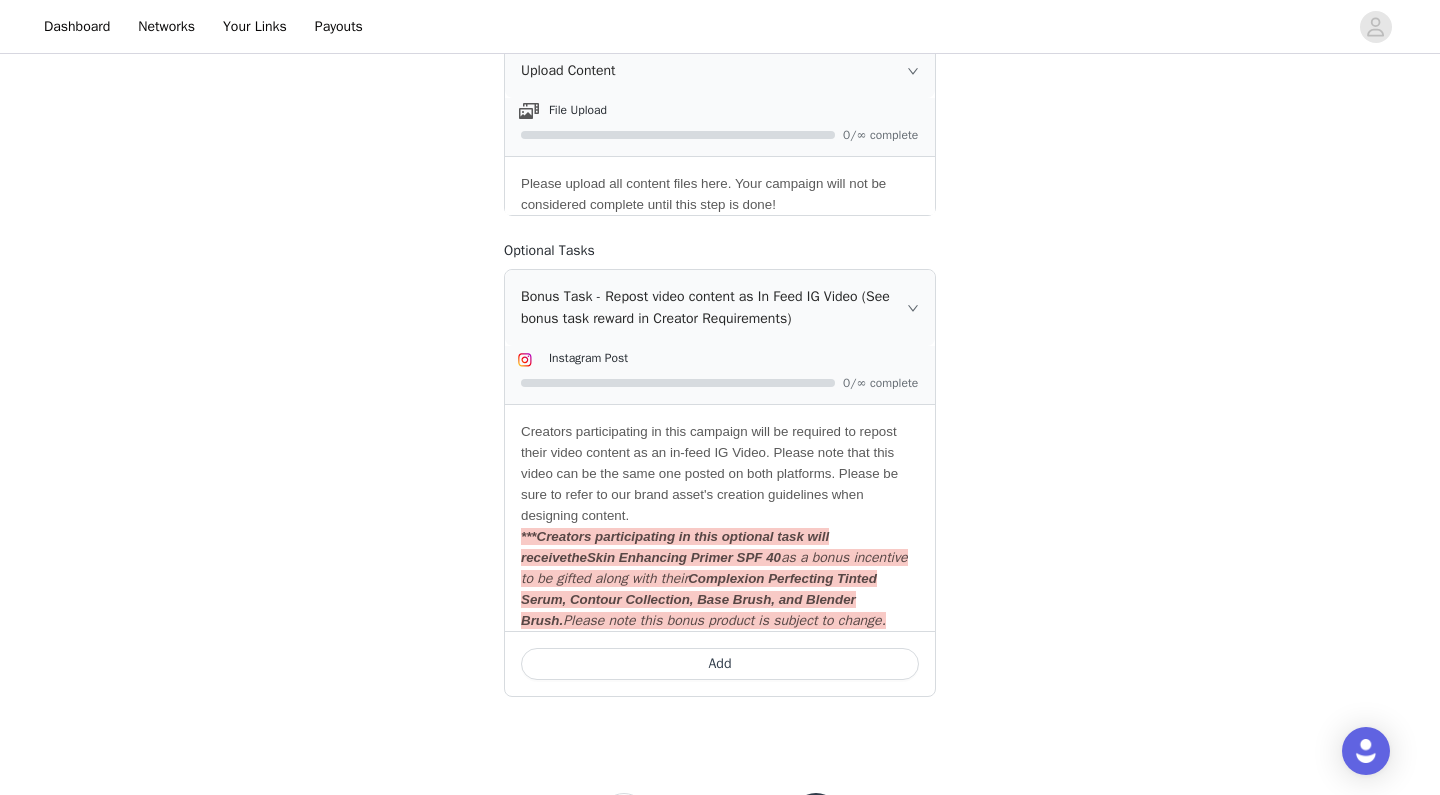 click on "Add" at bounding box center [720, 664] 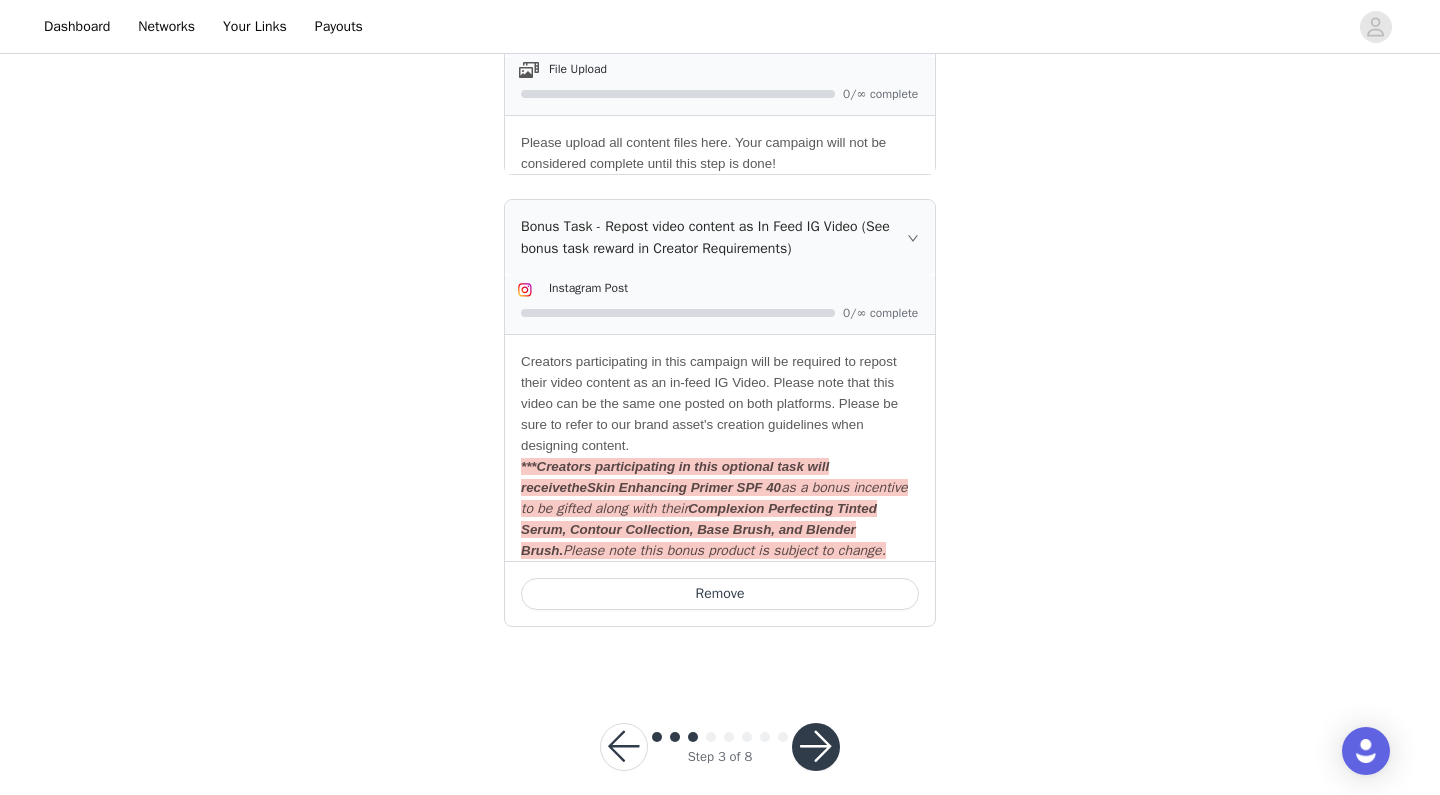 scroll, scrollTop: 1228, scrollLeft: 0, axis: vertical 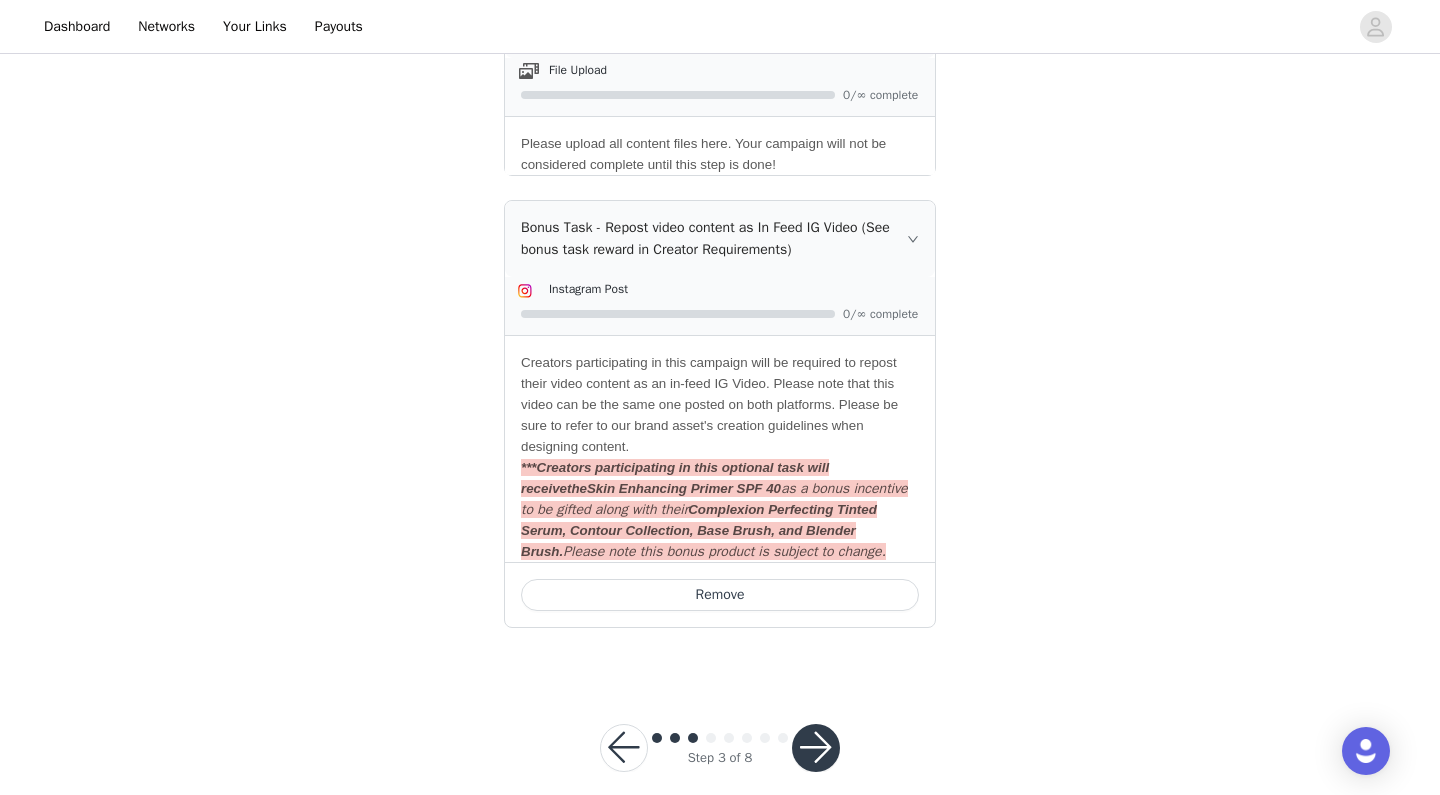click at bounding box center (816, 748) 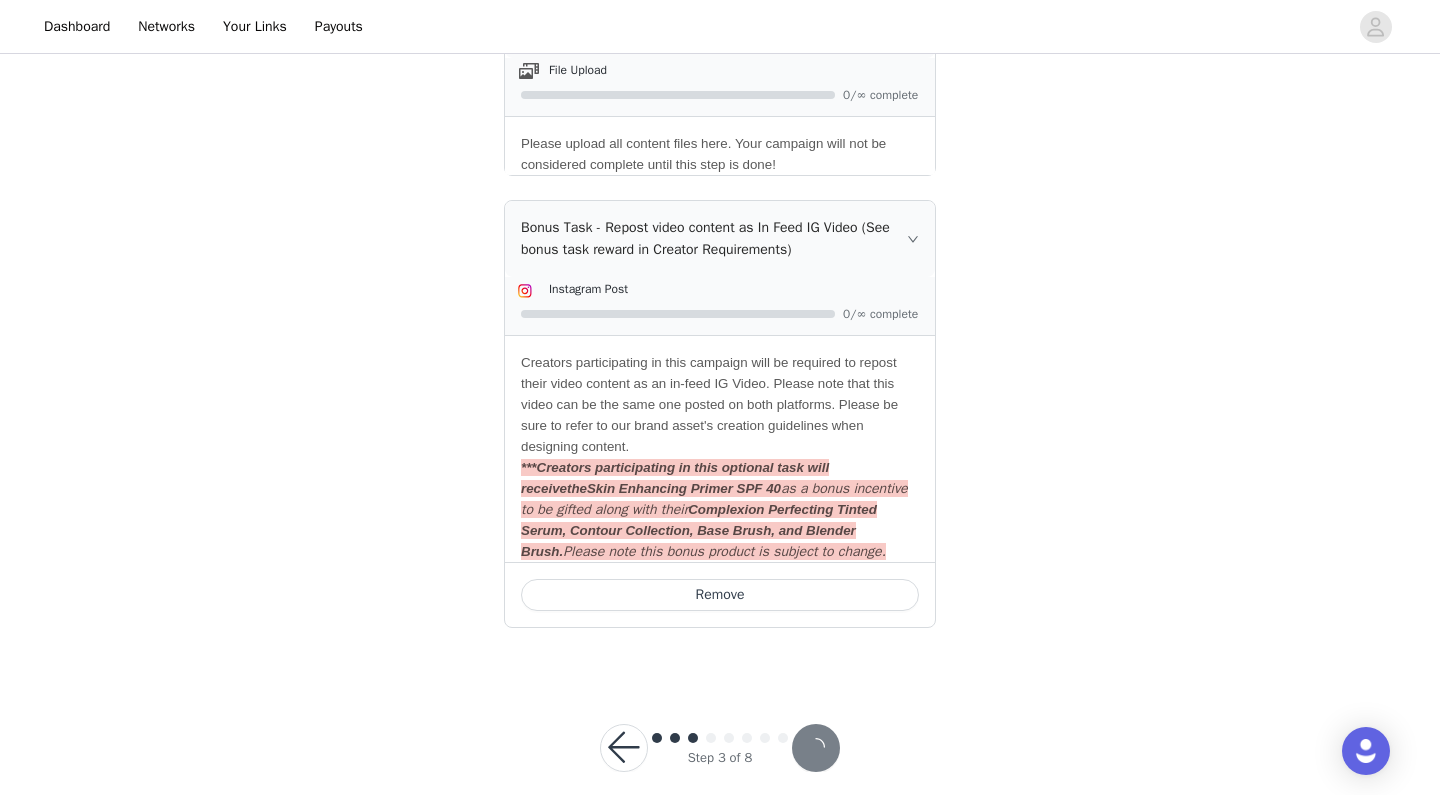 scroll, scrollTop: 0, scrollLeft: 0, axis: both 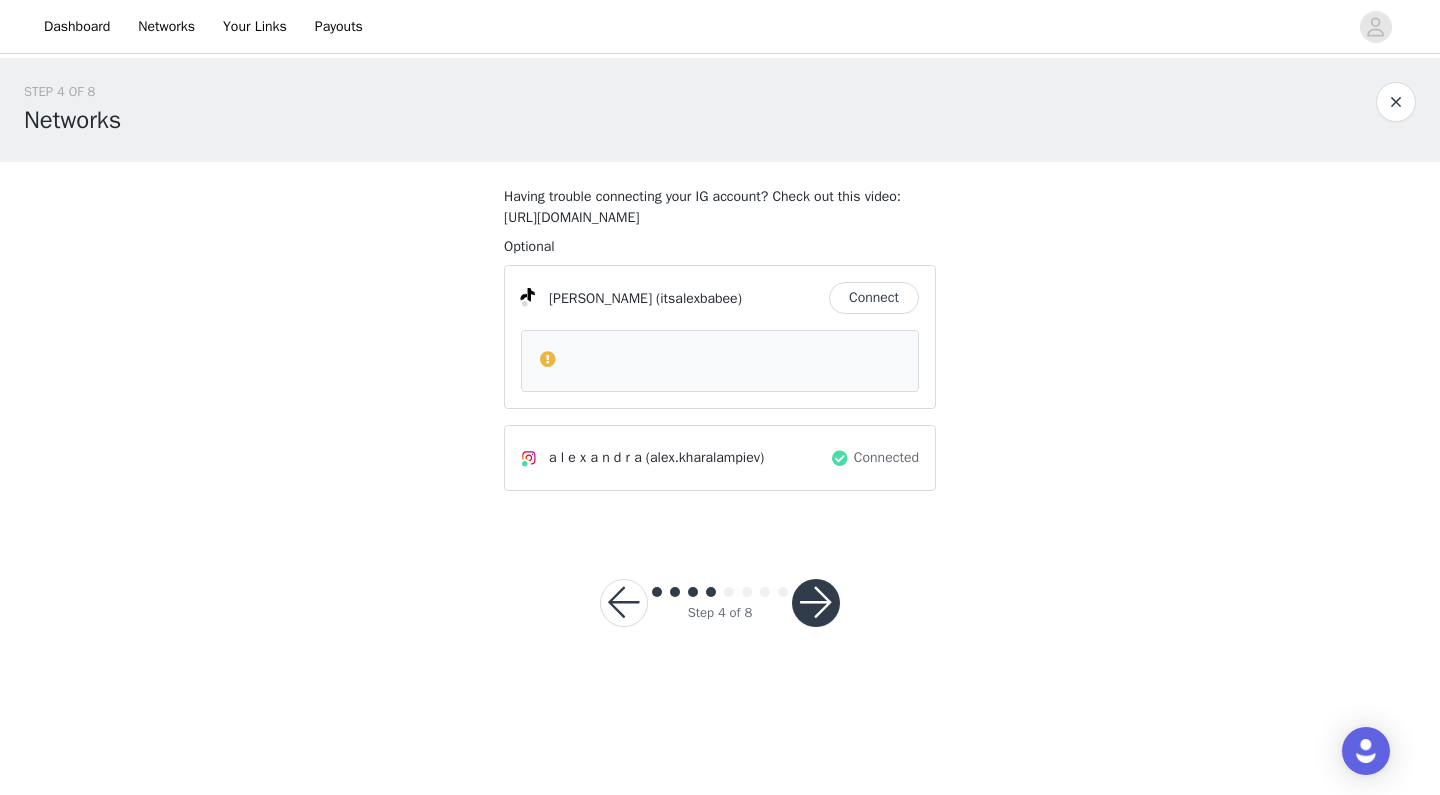 click on "alexandra
(itsalexbabee)" at bounding box center [675, 298] 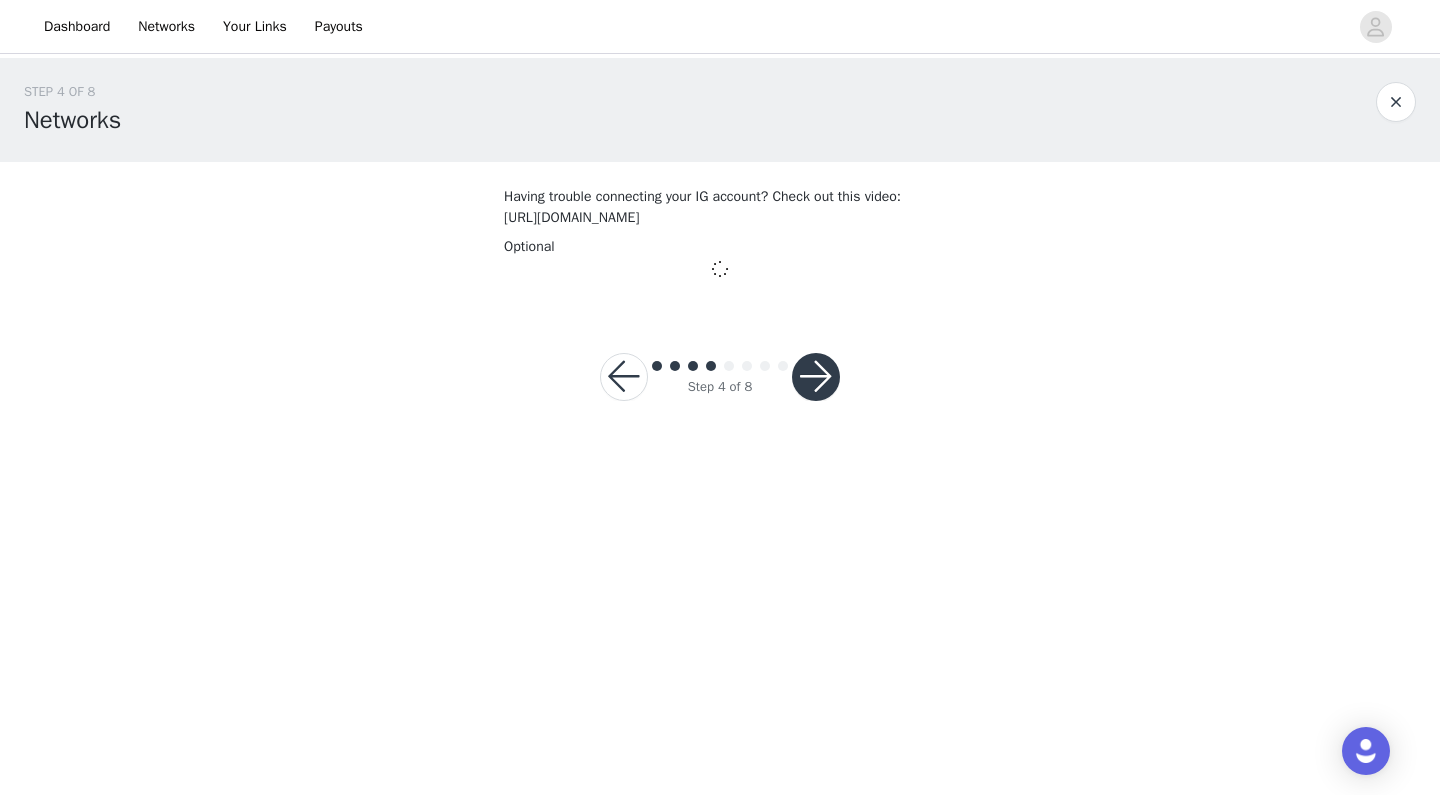 click on "Dashboard Networks Your Links Payouts
STEP 4 OF 8
Networks
Having trouble connecting your IG account? Check out this video: [URL][DOMAIN_NAME]
Required
Optional
Step 4 of 8" at bounding box center [720, 397] 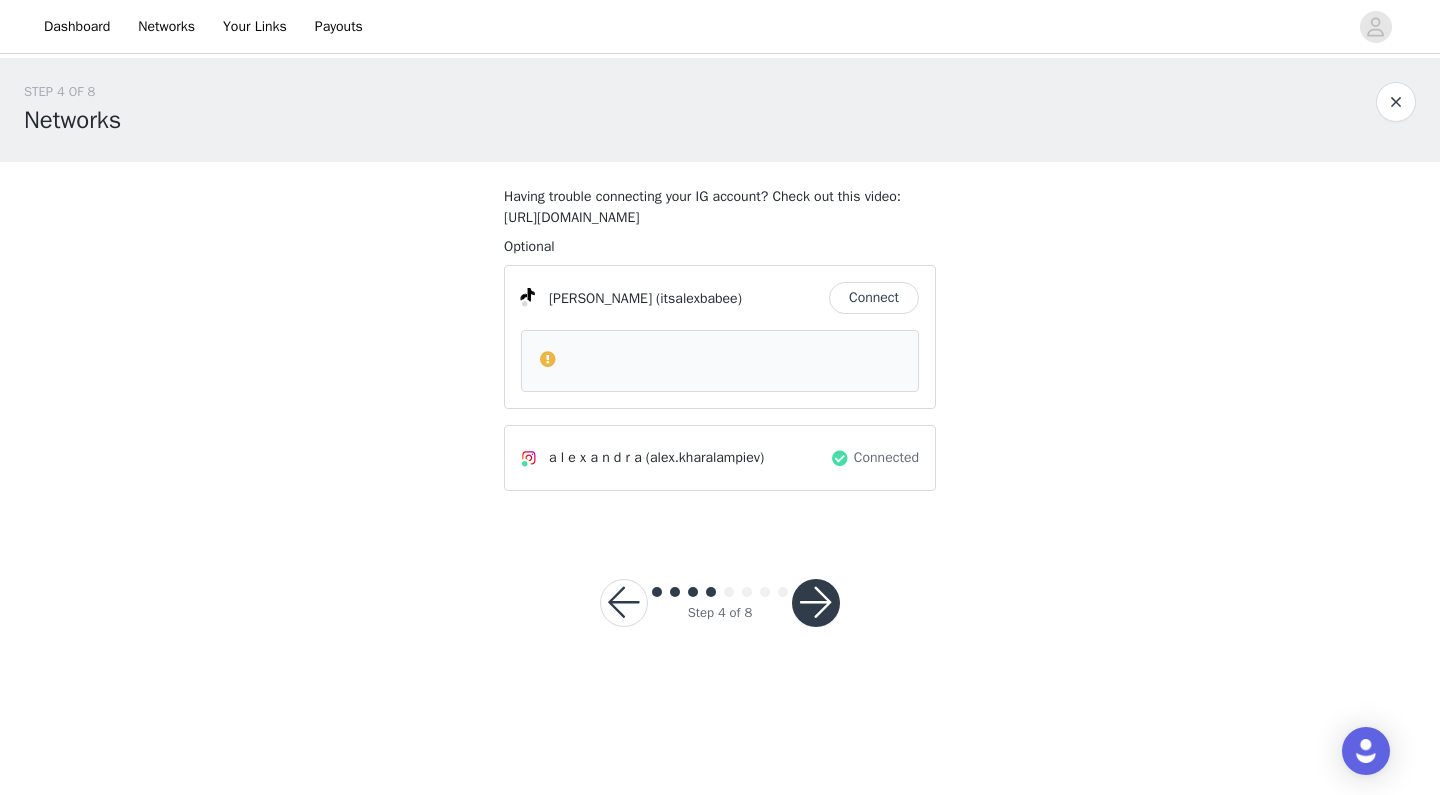 click at bounding box center (816, 603) 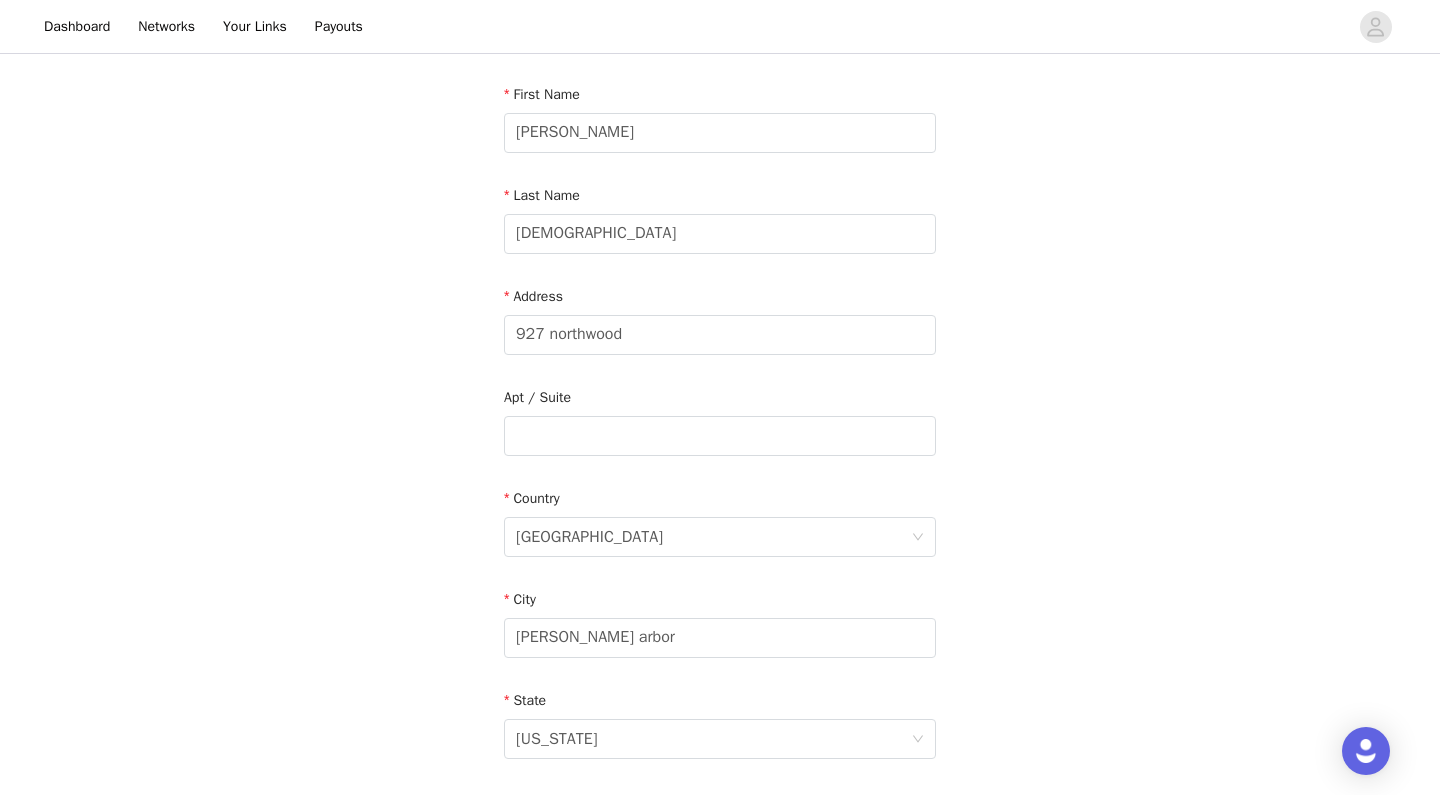 scroll, scrollTop: 203, scrollLeft: 0, axis: vertical 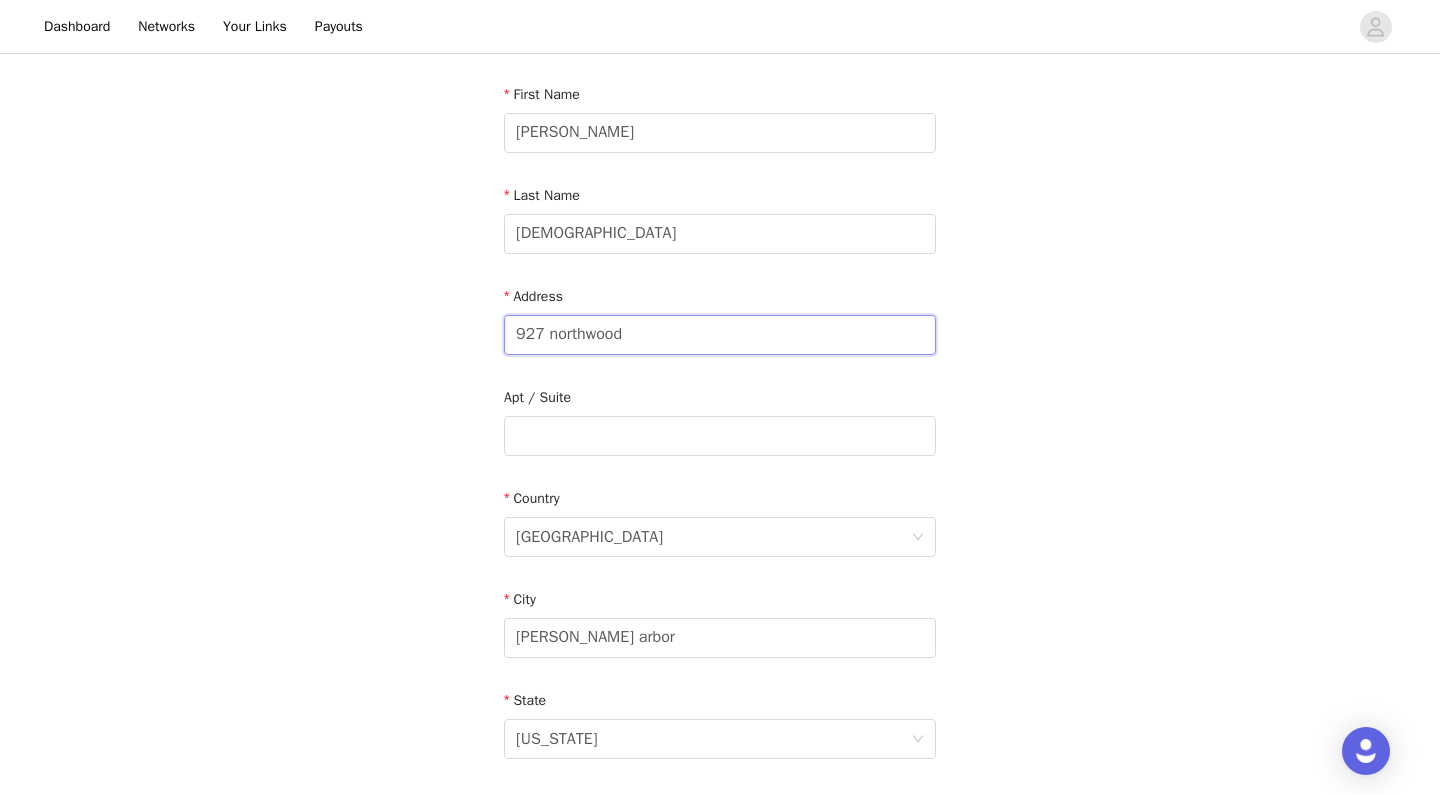 drag, startPoint x: 670, startPoint y: 329, endPoint x: 456, endPoint y: 326, distance: 214.02103 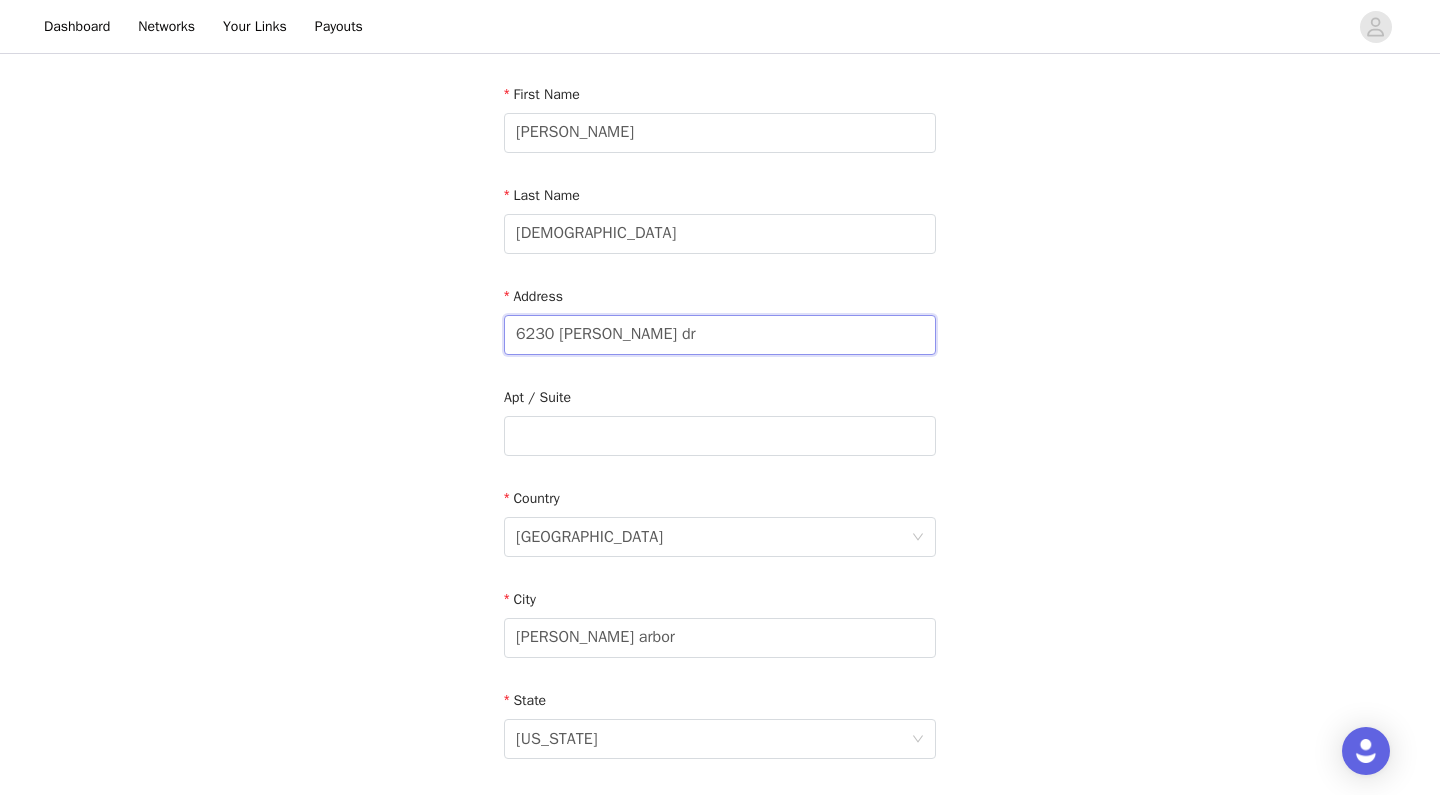 click on "6230 [PERSON_NAME] dr" at bounding box center [720, 335] 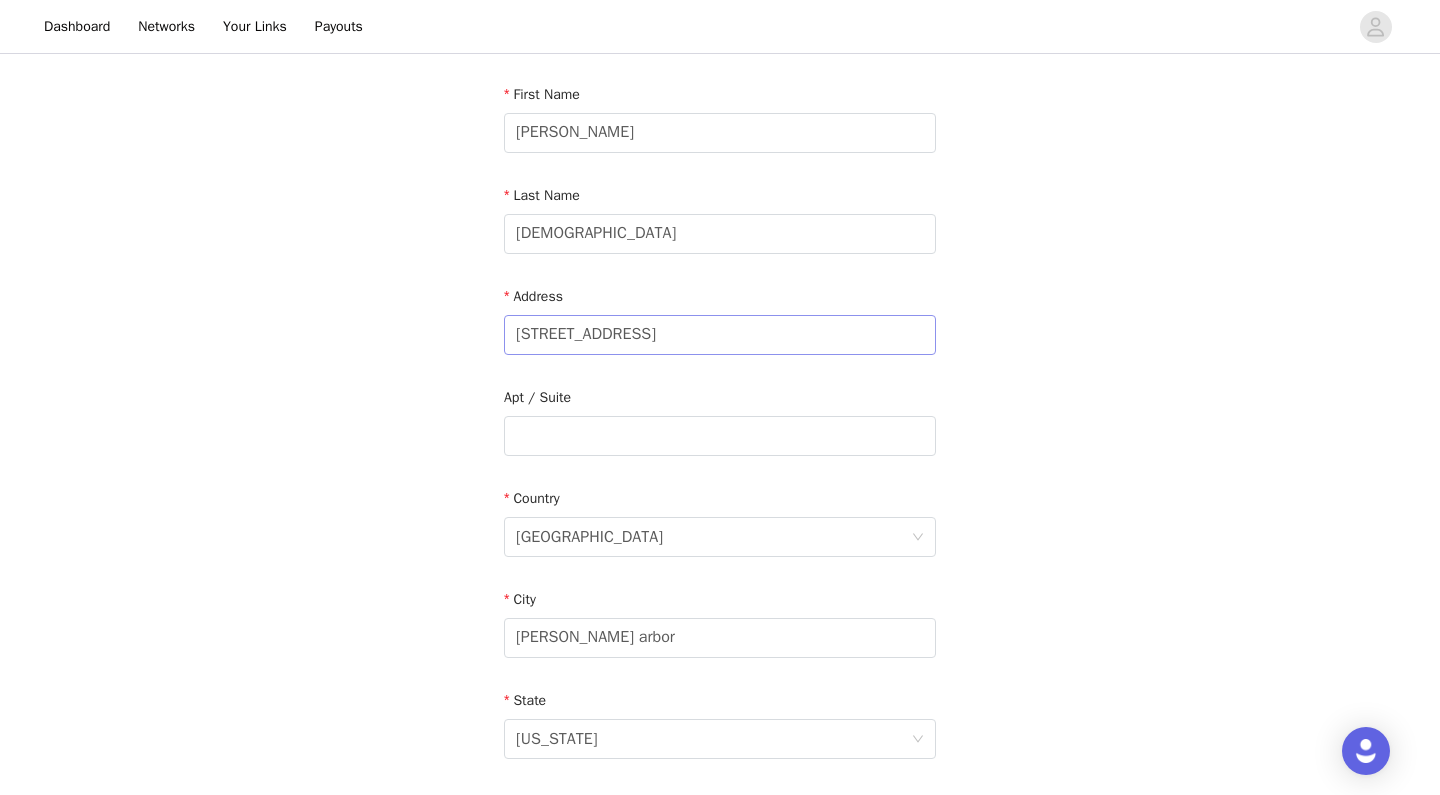 click on "[STREET_ADDRESS]" at bounding box center (720, 335) 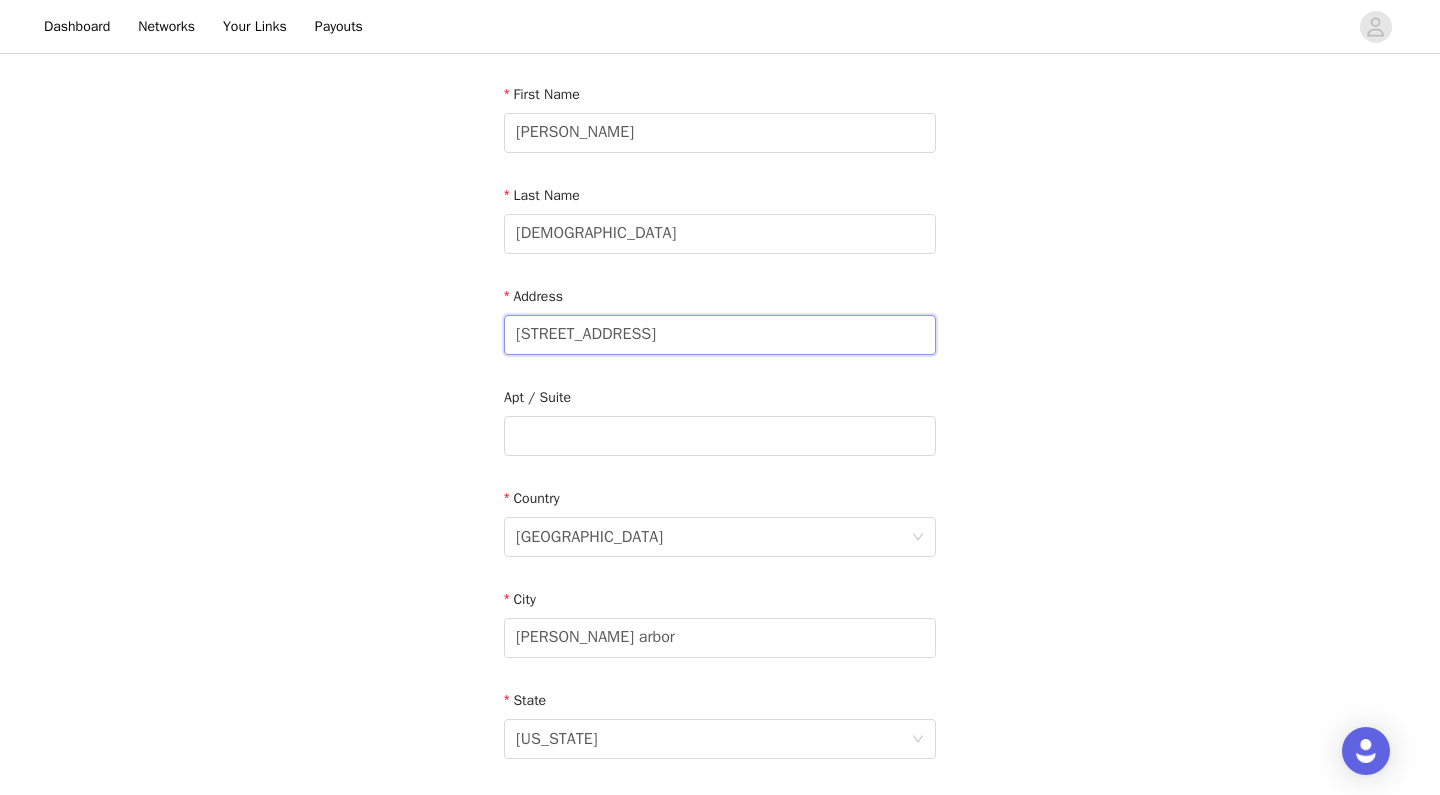 type on "6230 [PERSON_NAME] dr" 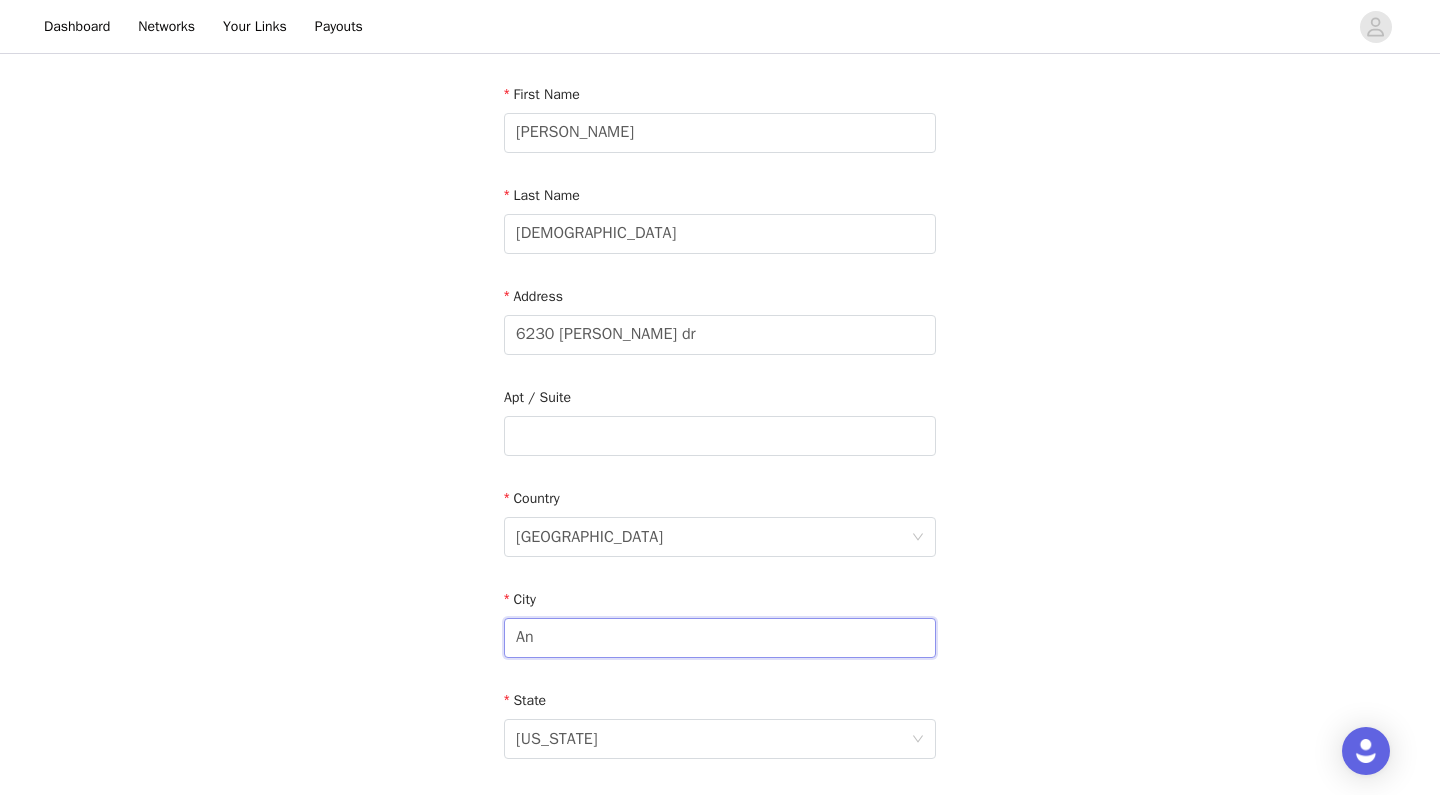 type on "A" 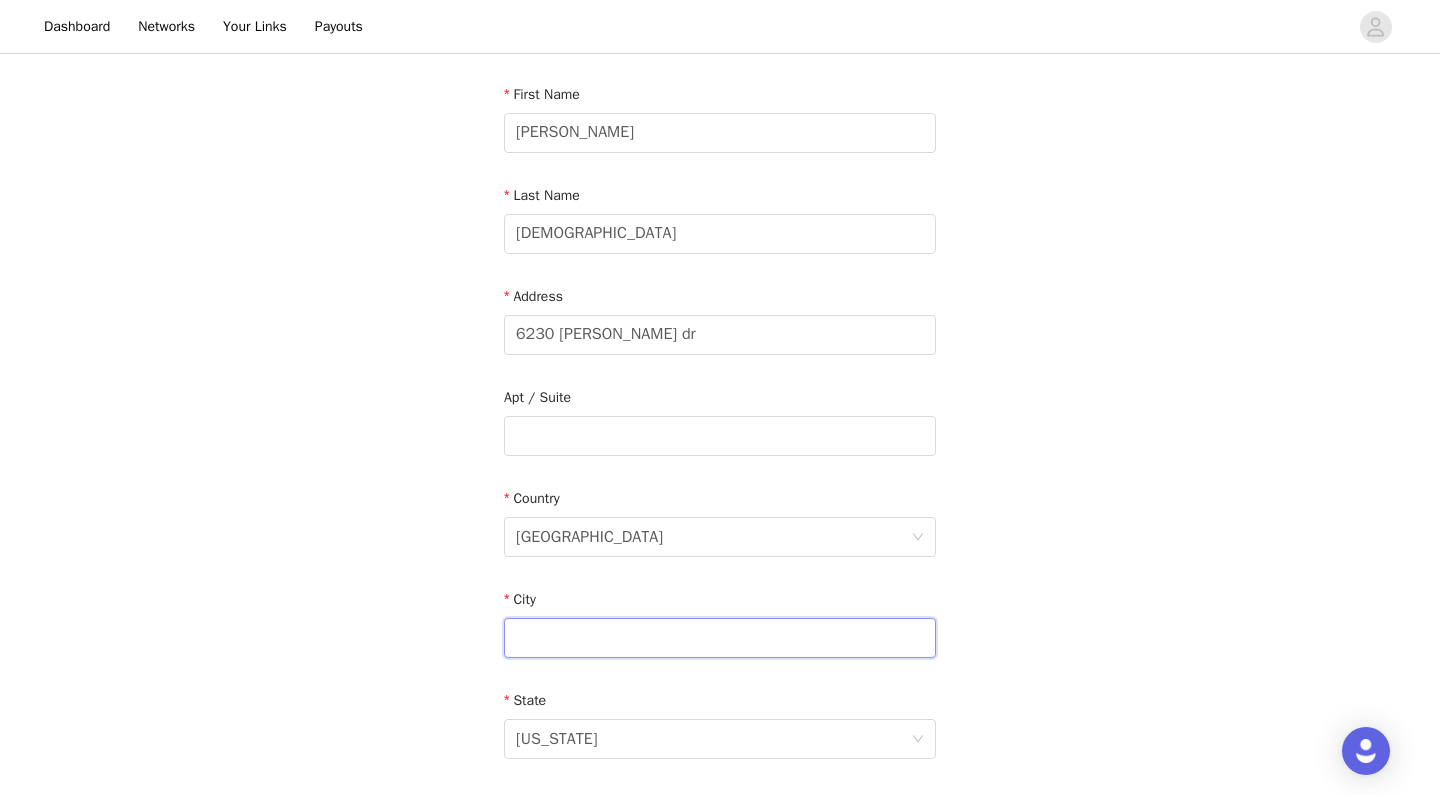 type on "a" 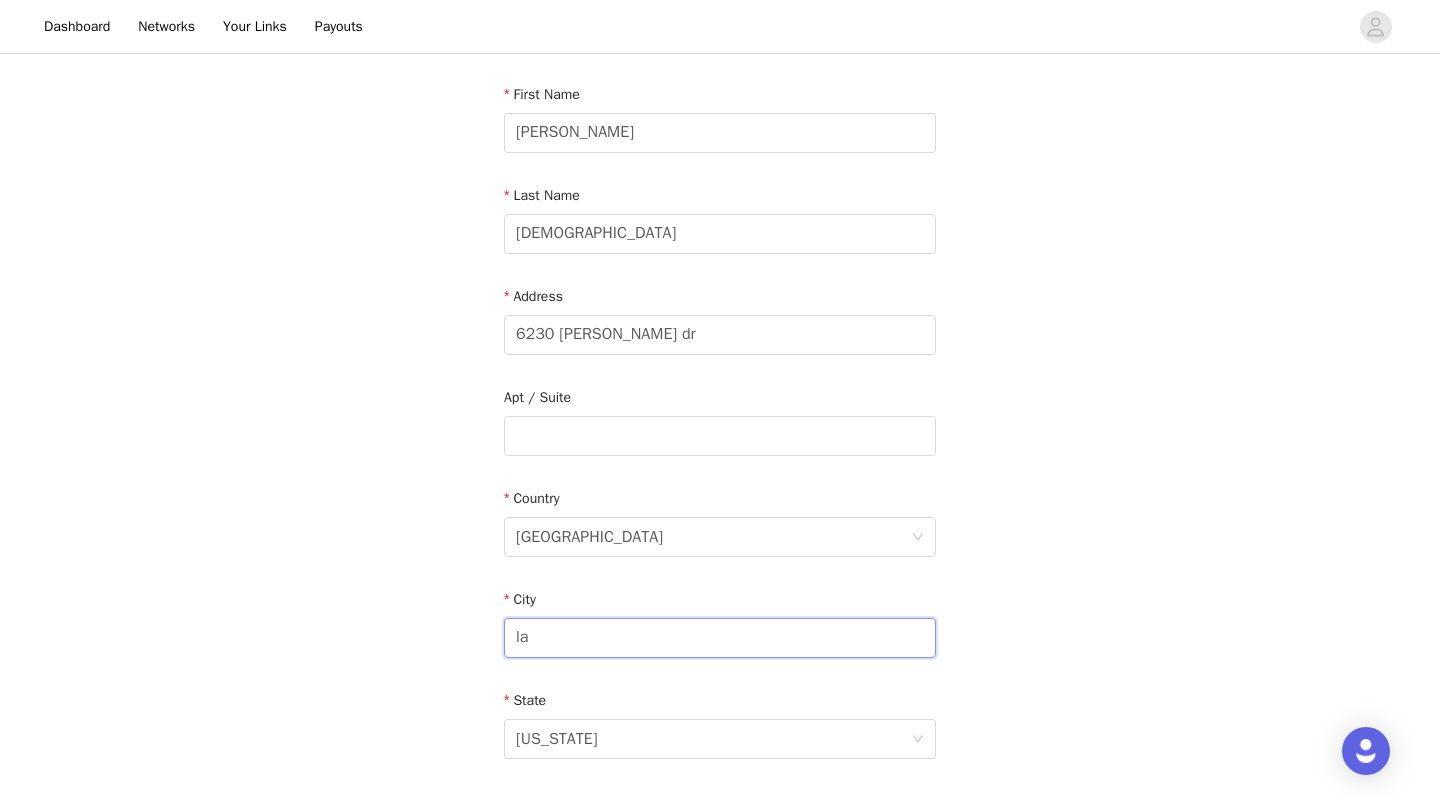 type on "l" 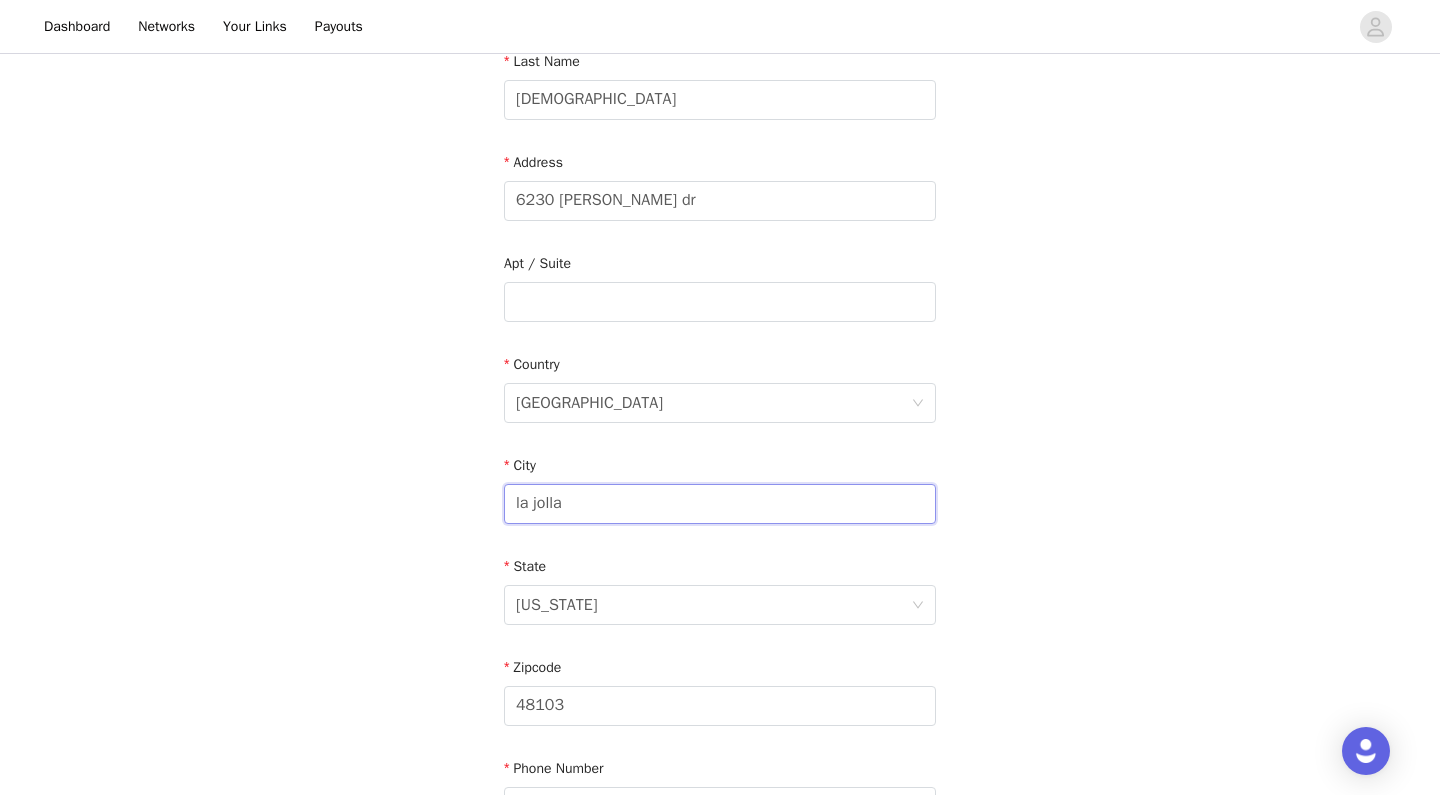 scroll, scrollTop: 373, scrollLeft: 0, axis: vertical 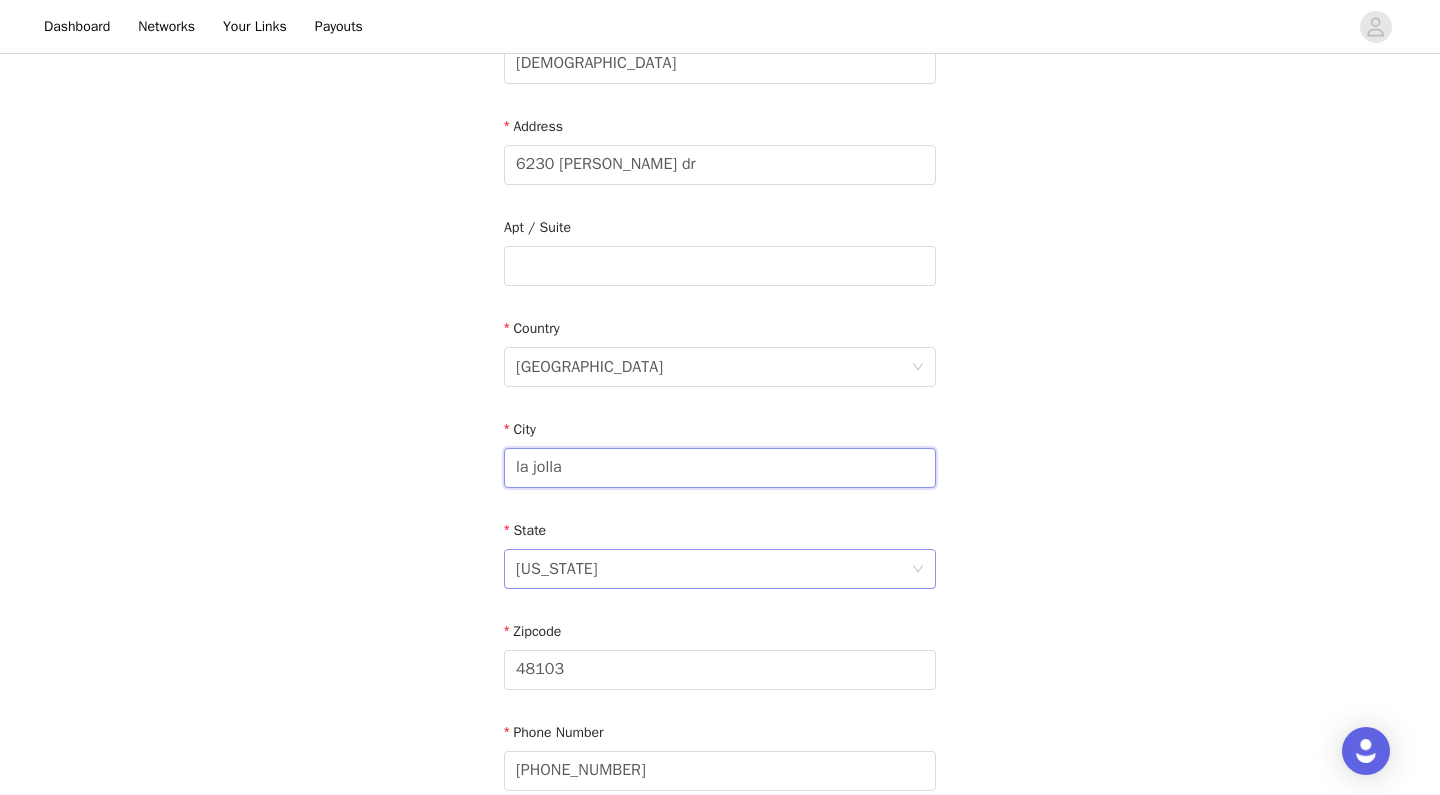 type on "la jolla" 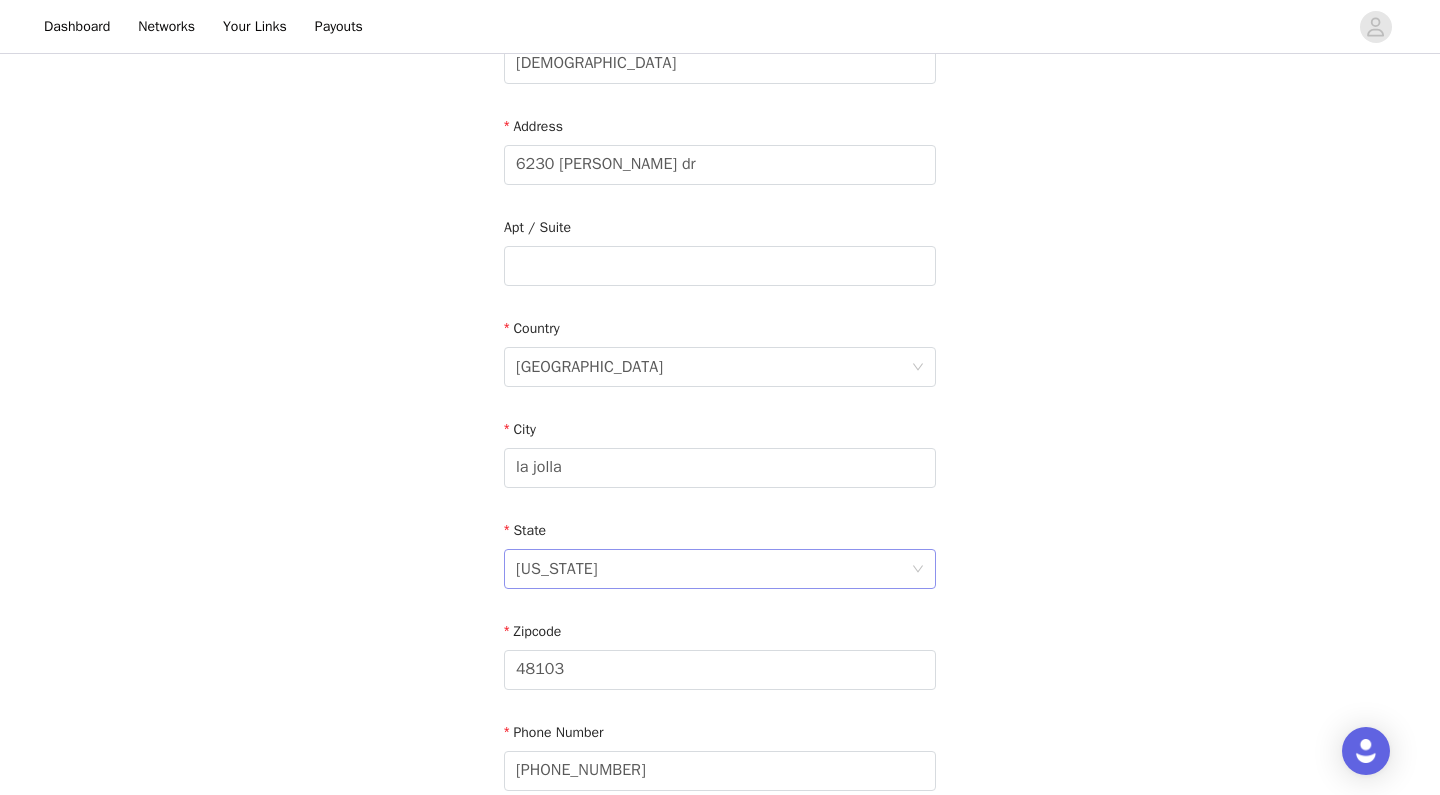 click on "[US_STATE]" at bounding box center (713, 569) 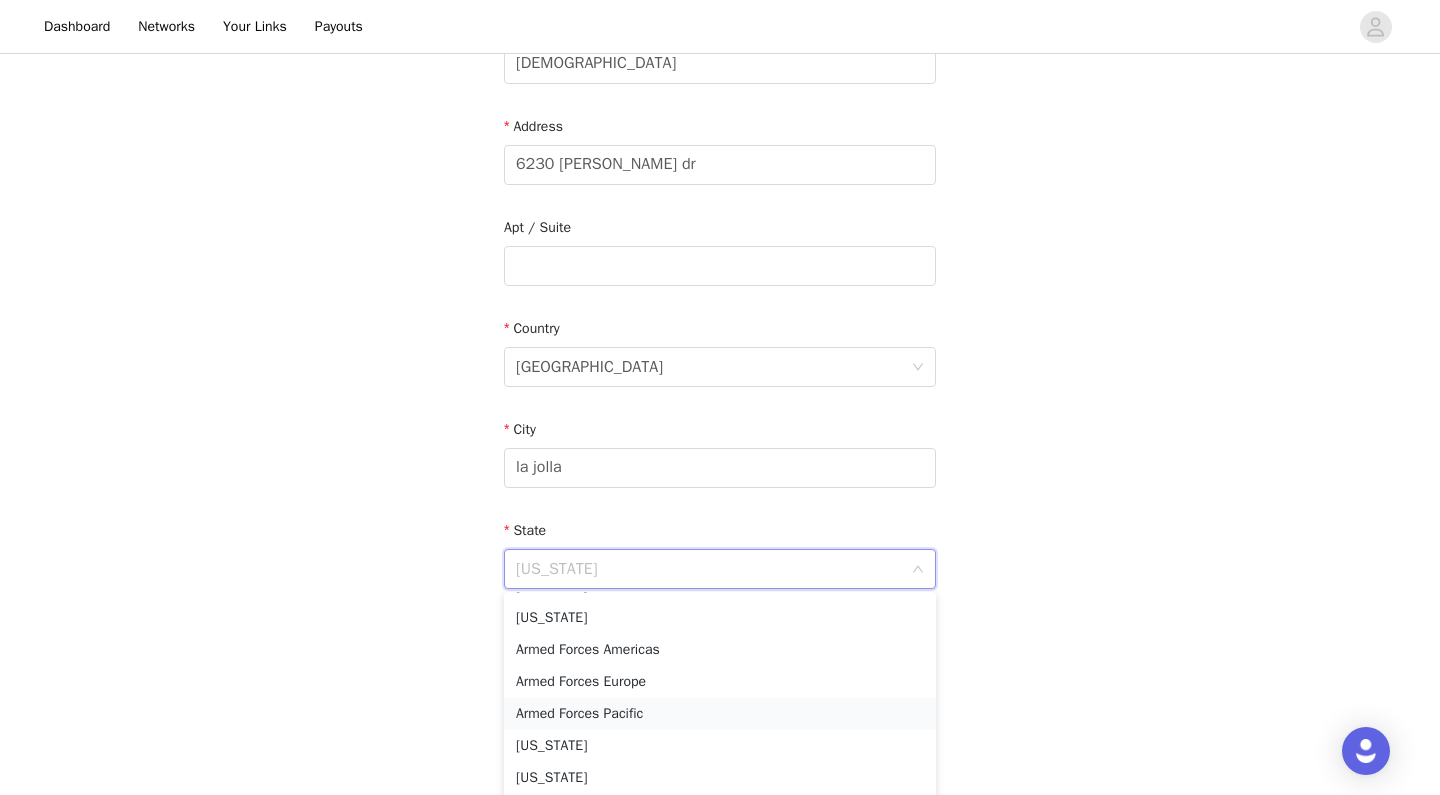 scroll, scrollTop: 157, scrollLeft: 0, axis: vertical 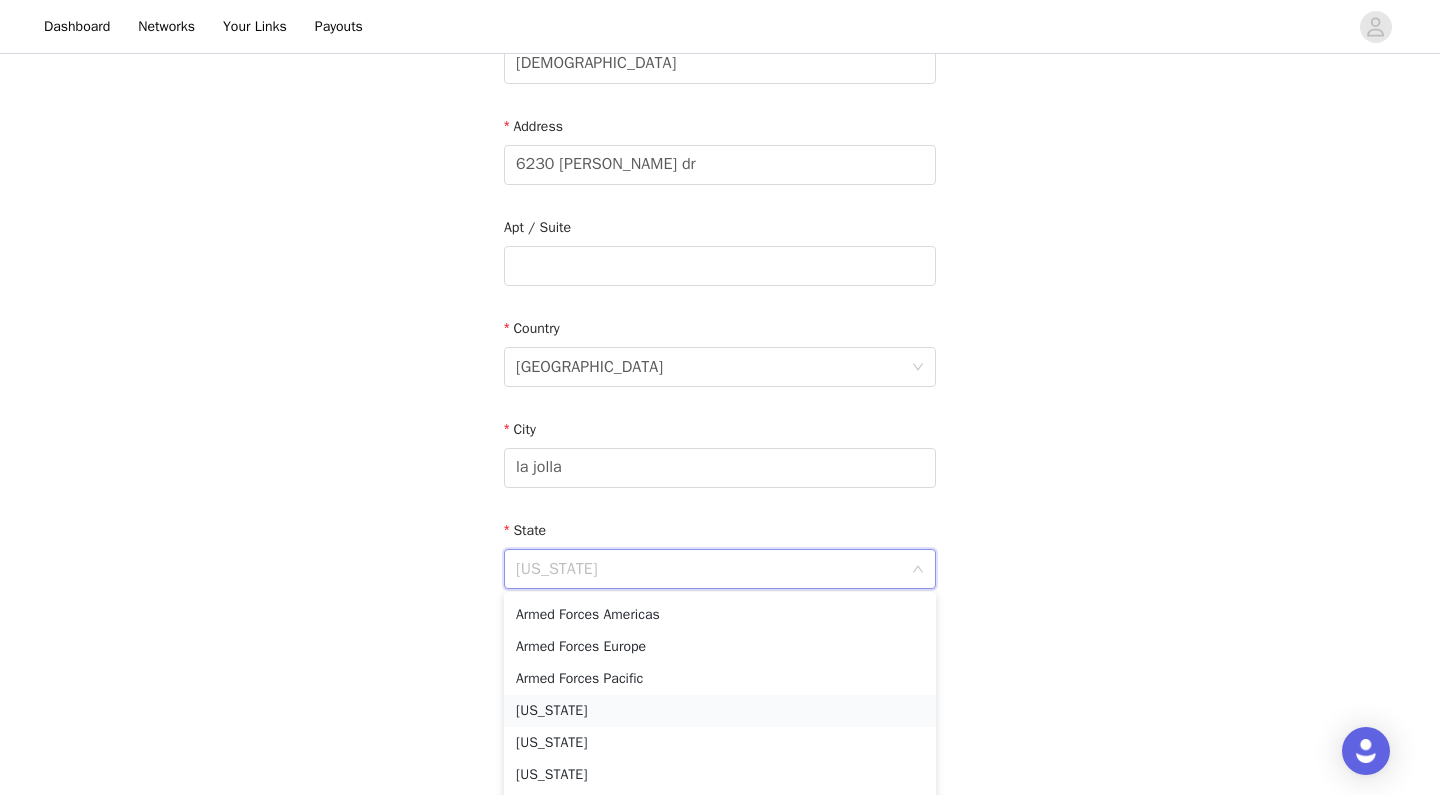 click on "[US_STATE]" at bounding box center (720, 711) 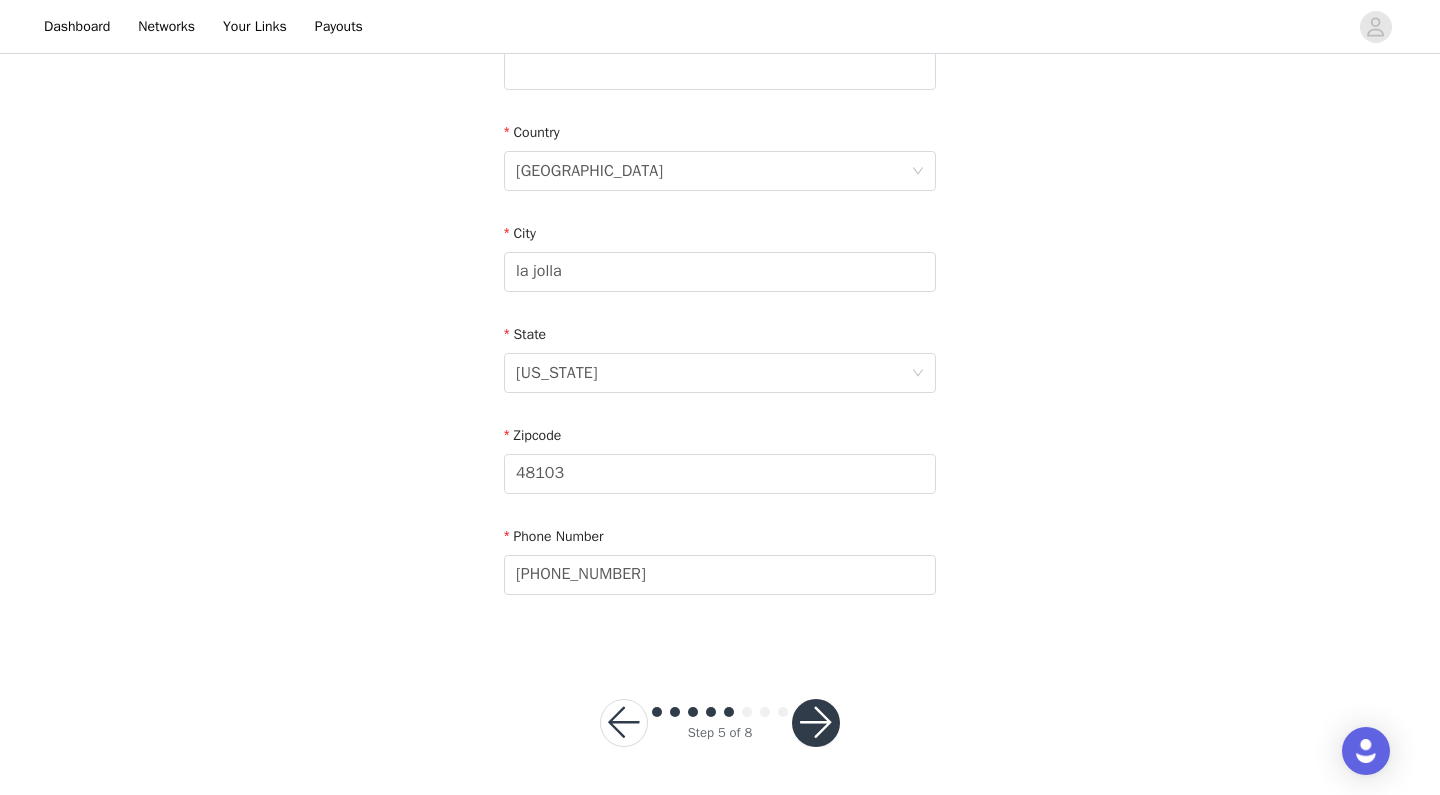 scroll, scrollTop: 568, scrollLeft: 0, axis: vertical 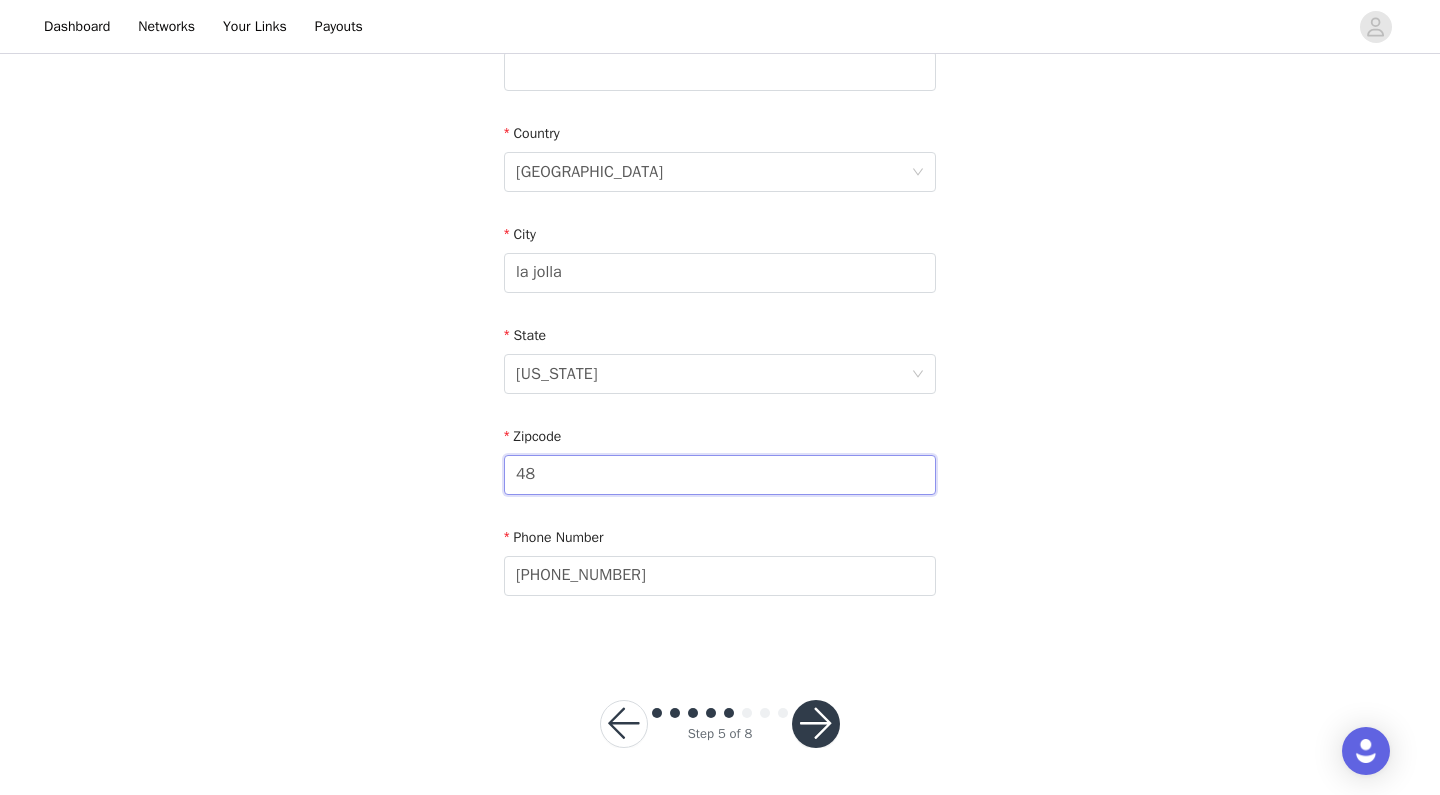 type on "4" 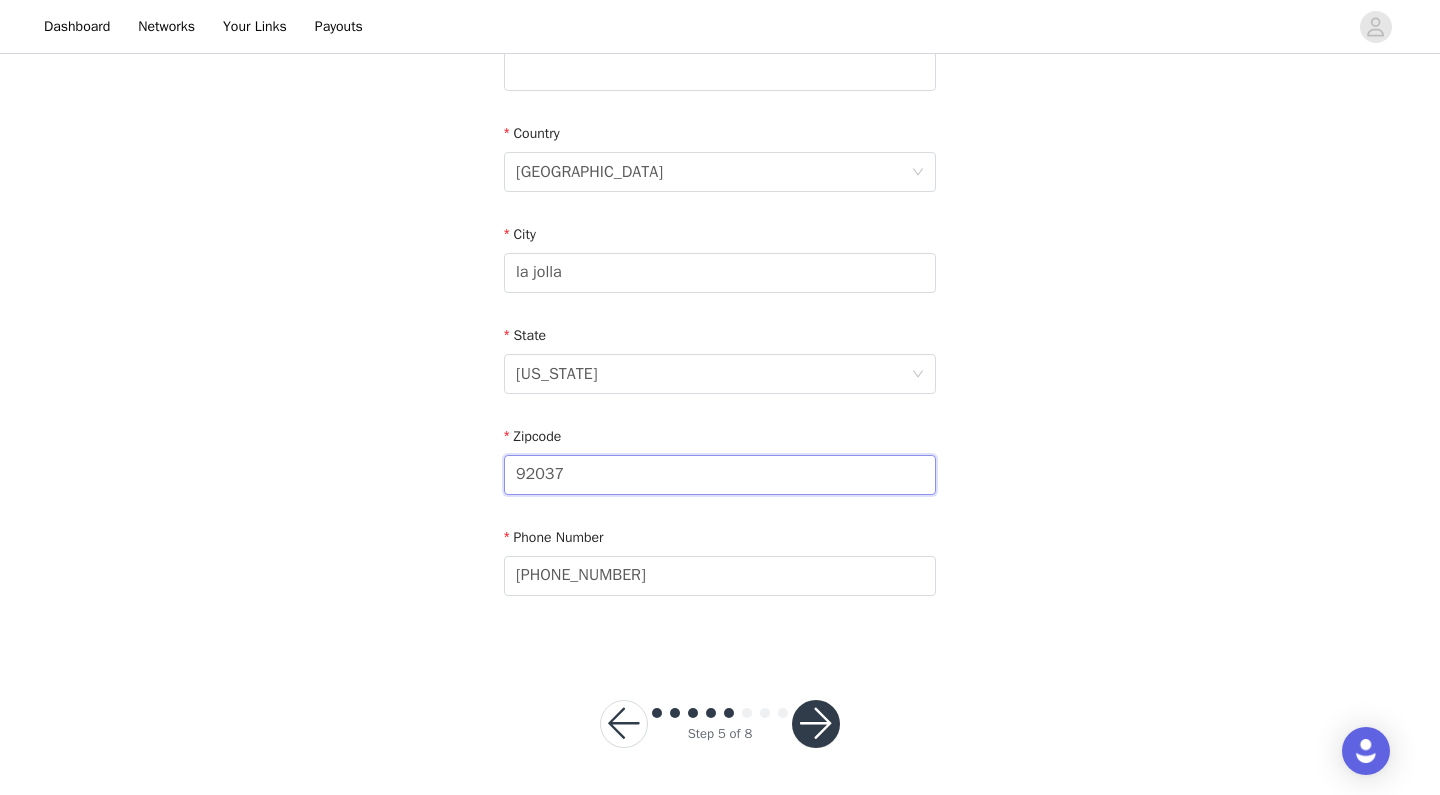 type on "92037" 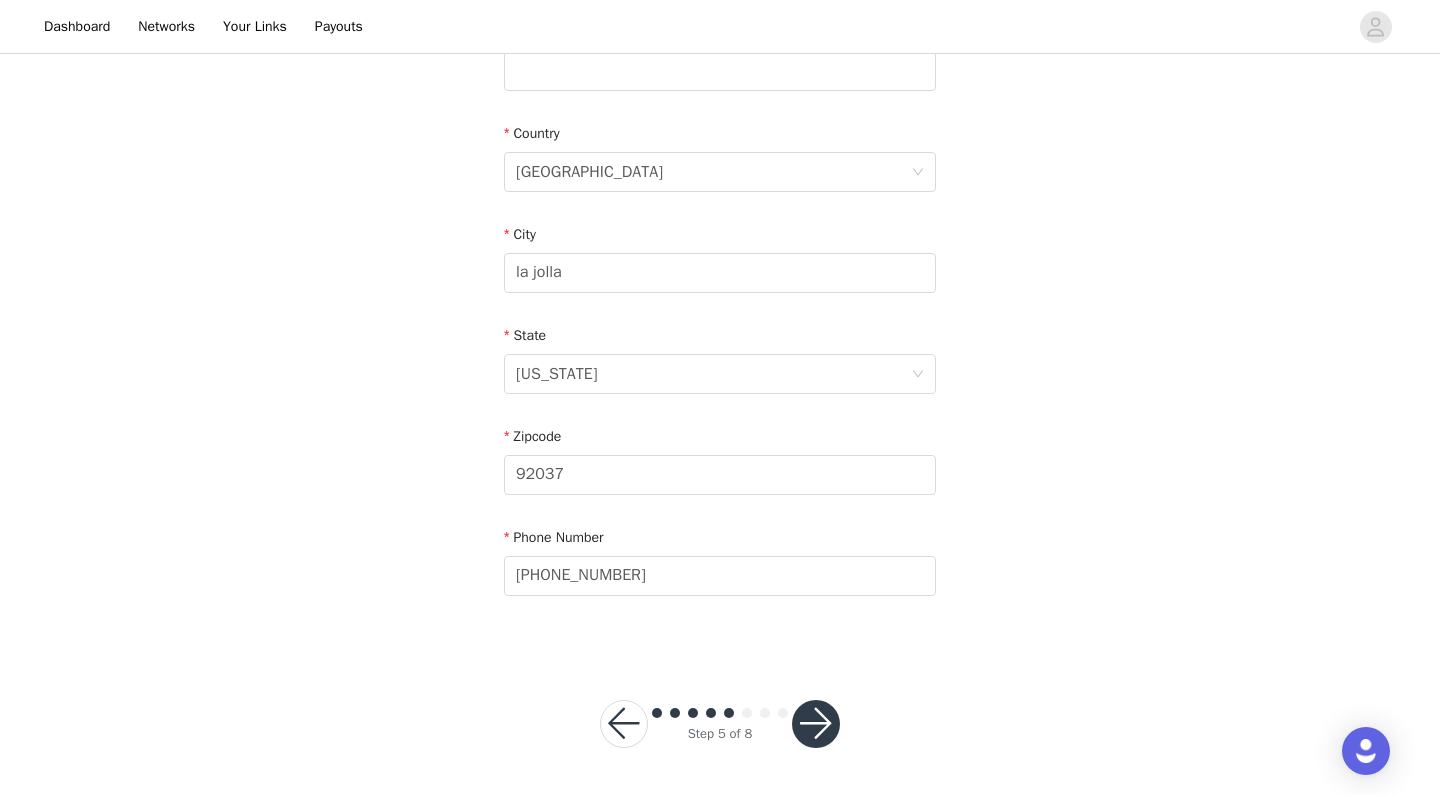 click at bounding box center [816, 724] 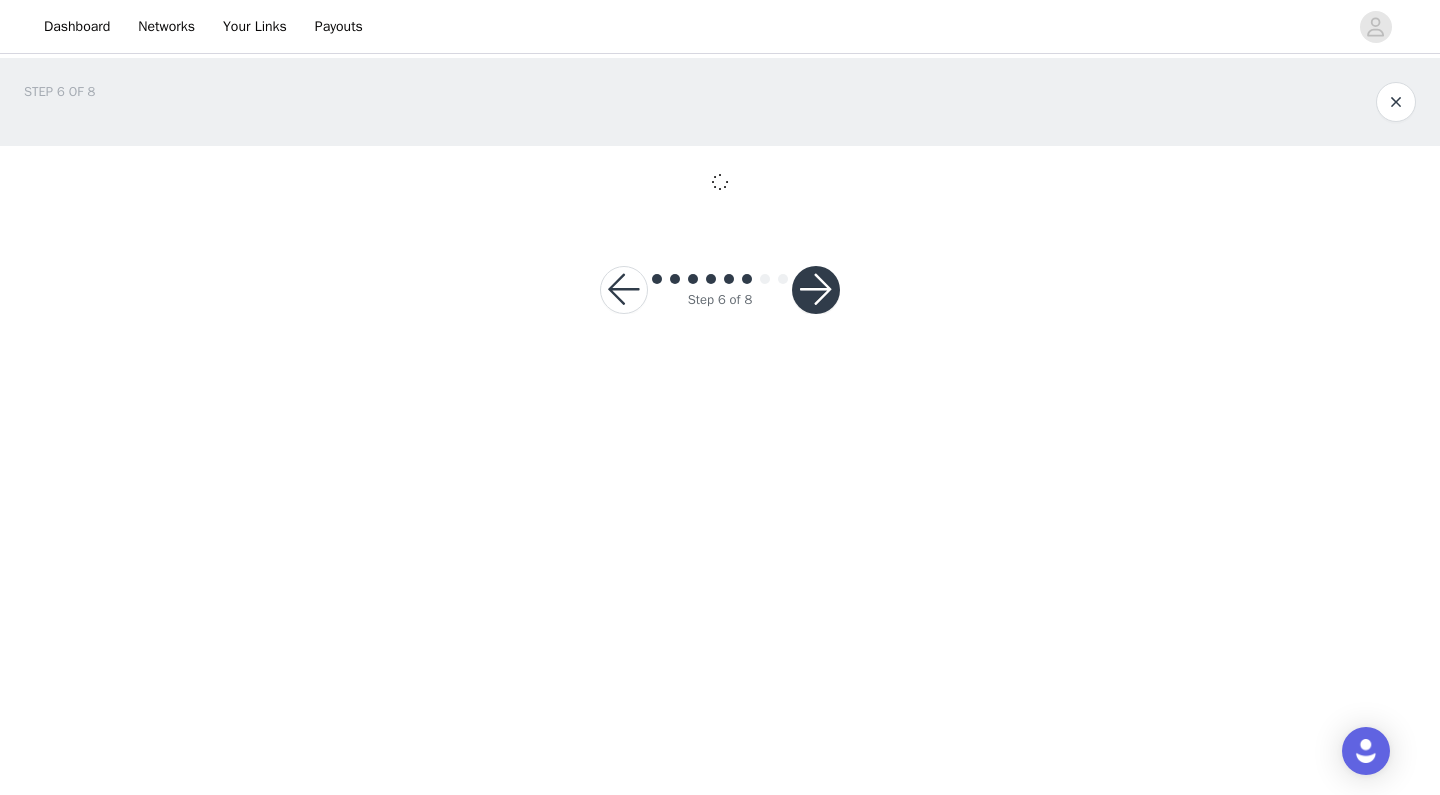 scroll, scrollTop: 0, scrollLeft: 0, axis: both 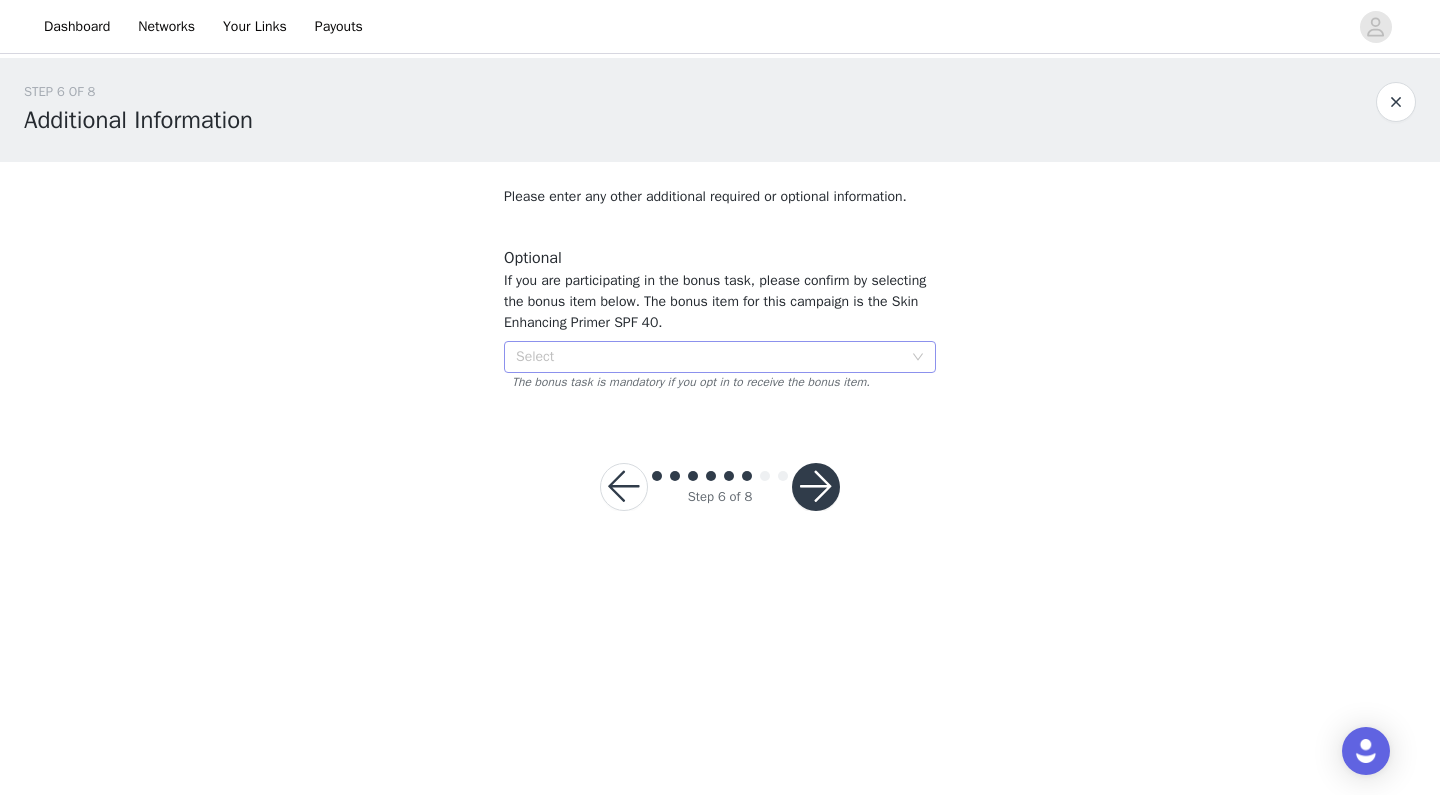click on "Select" at bounding box center (709, 357) 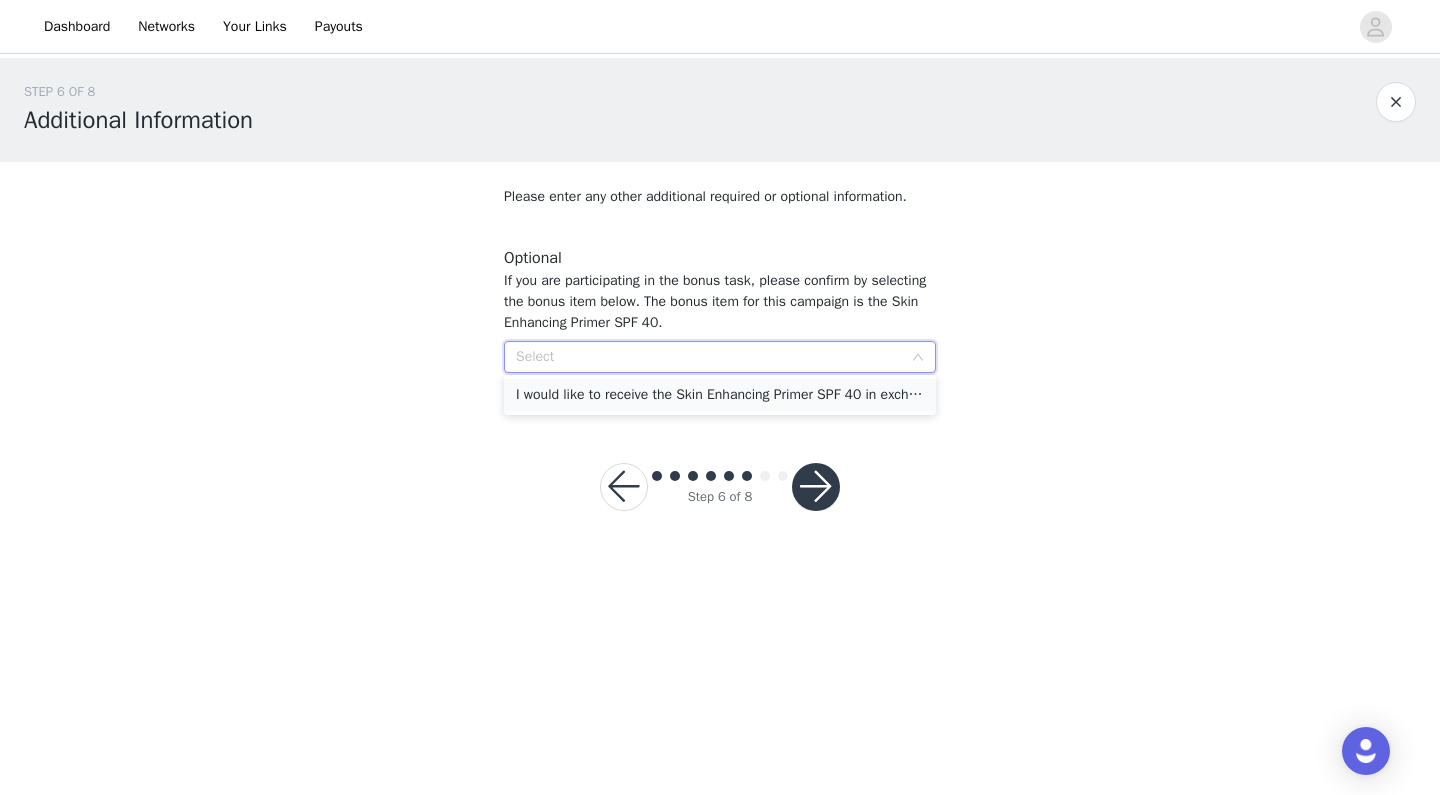 click on "I would like to receive the Skin Enhancing Primer SPF 40 in exchange for participation in the bonus task." at bounding box center (720, 395) 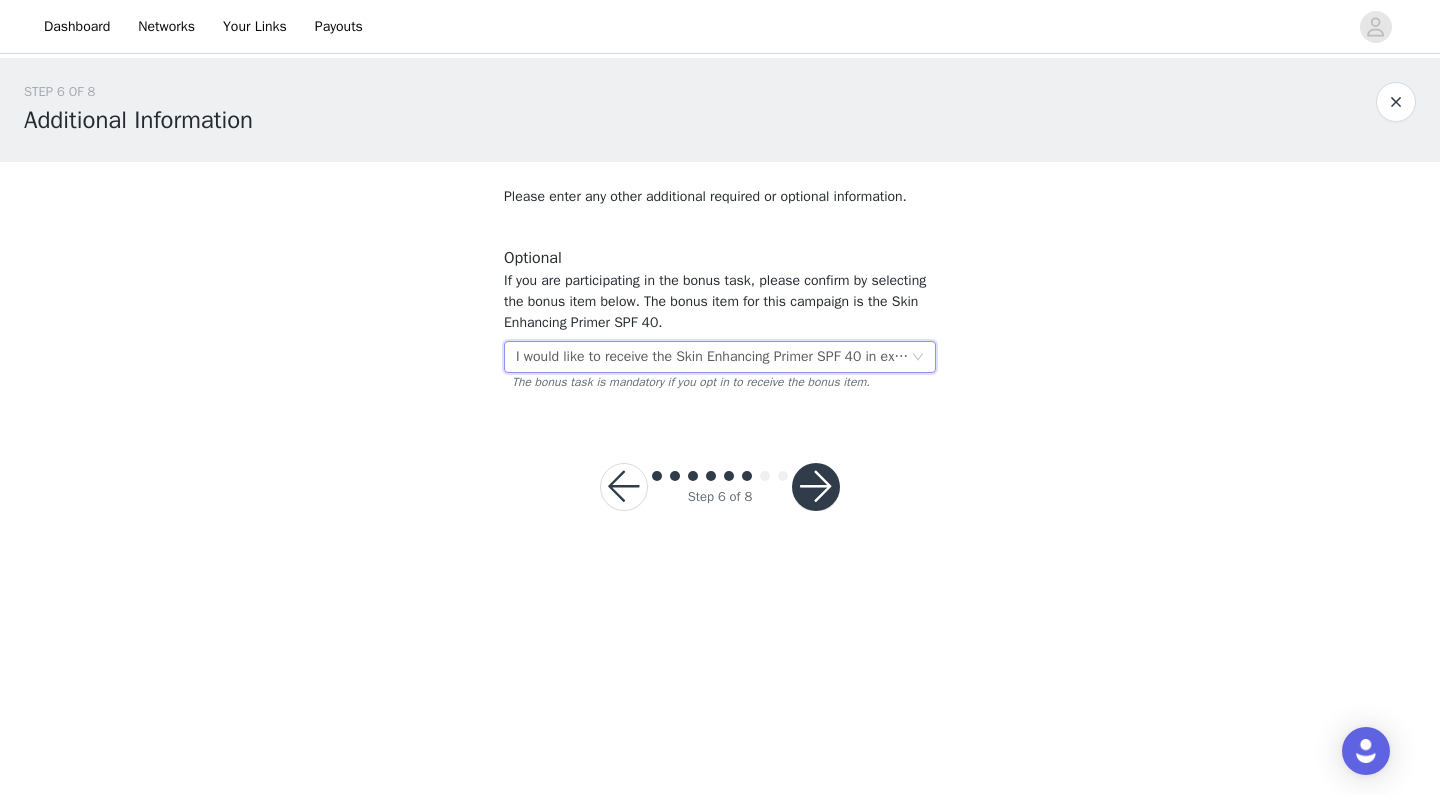 click at bounding box center [816, 487] 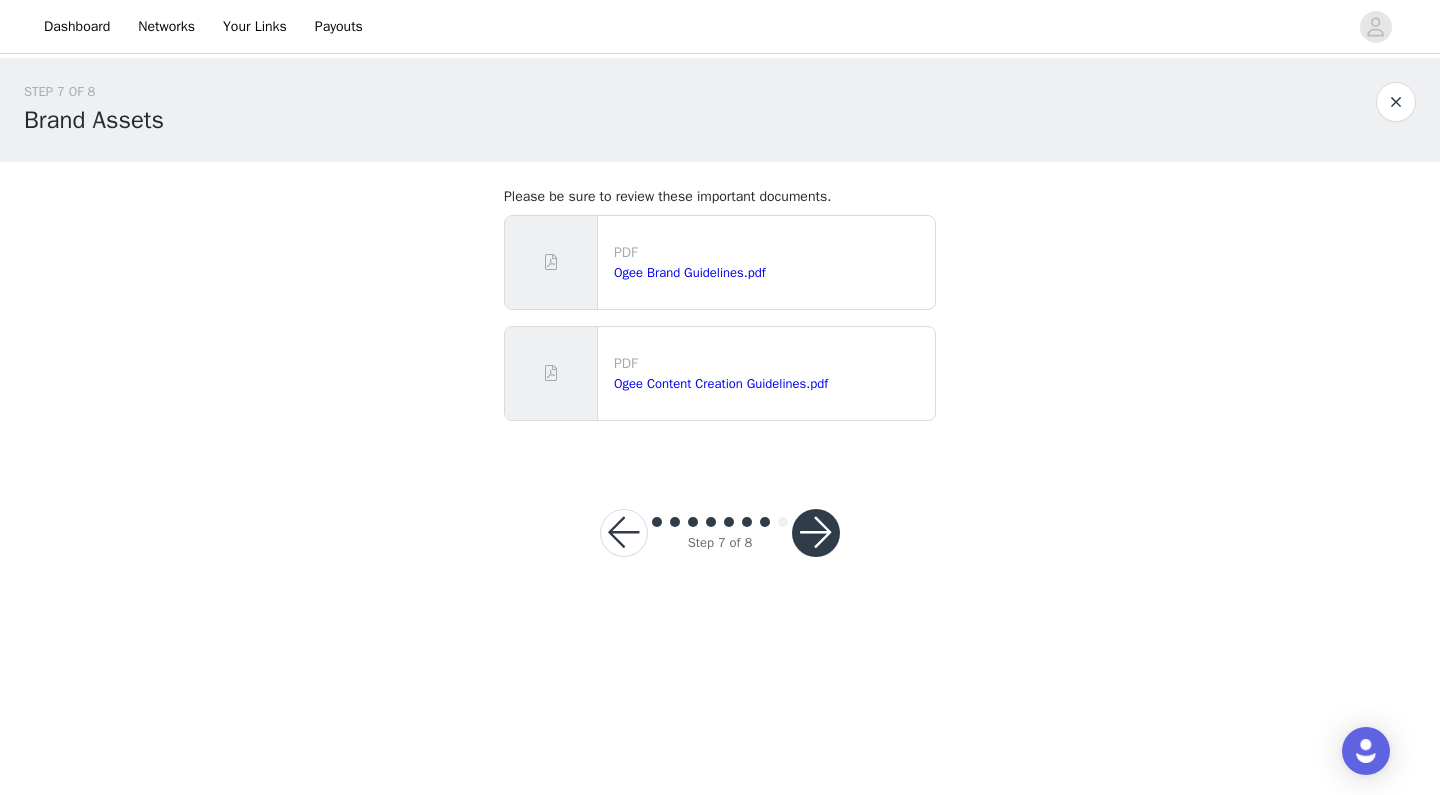 click at bounding box center [816, 533] 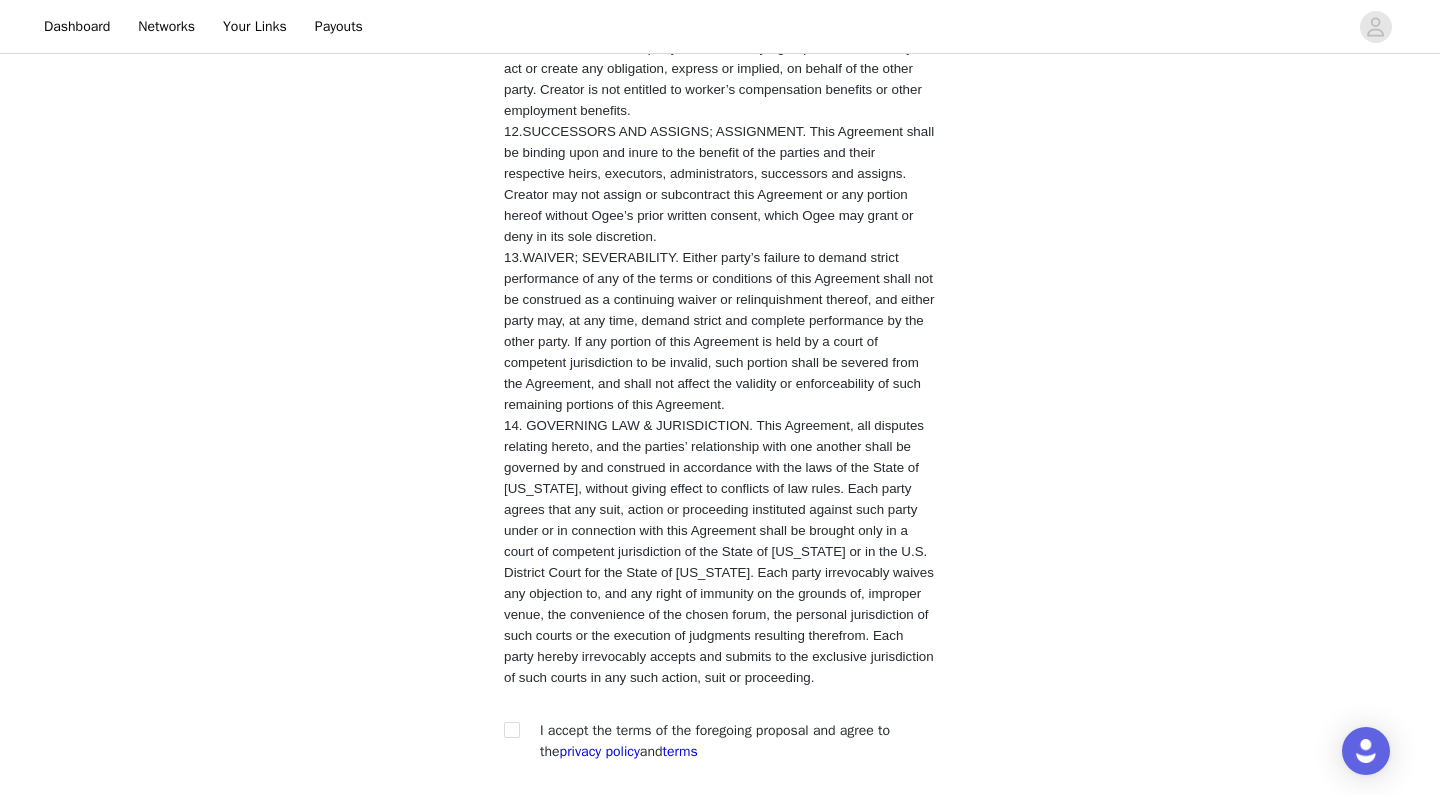 scroll, scrollTop: 3699, scrollLeft: 0, axis: vertical 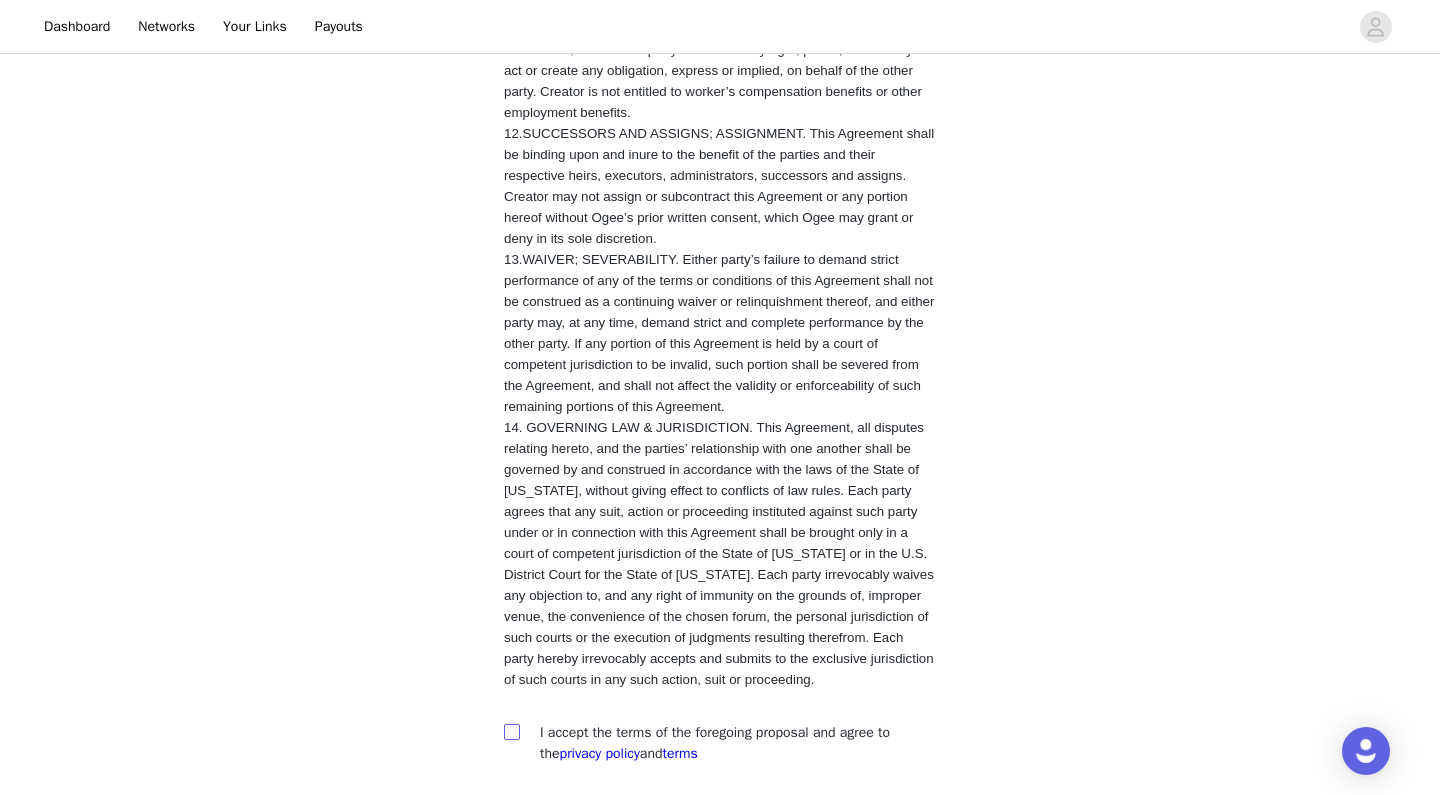 click at bounding box center [511, 731] 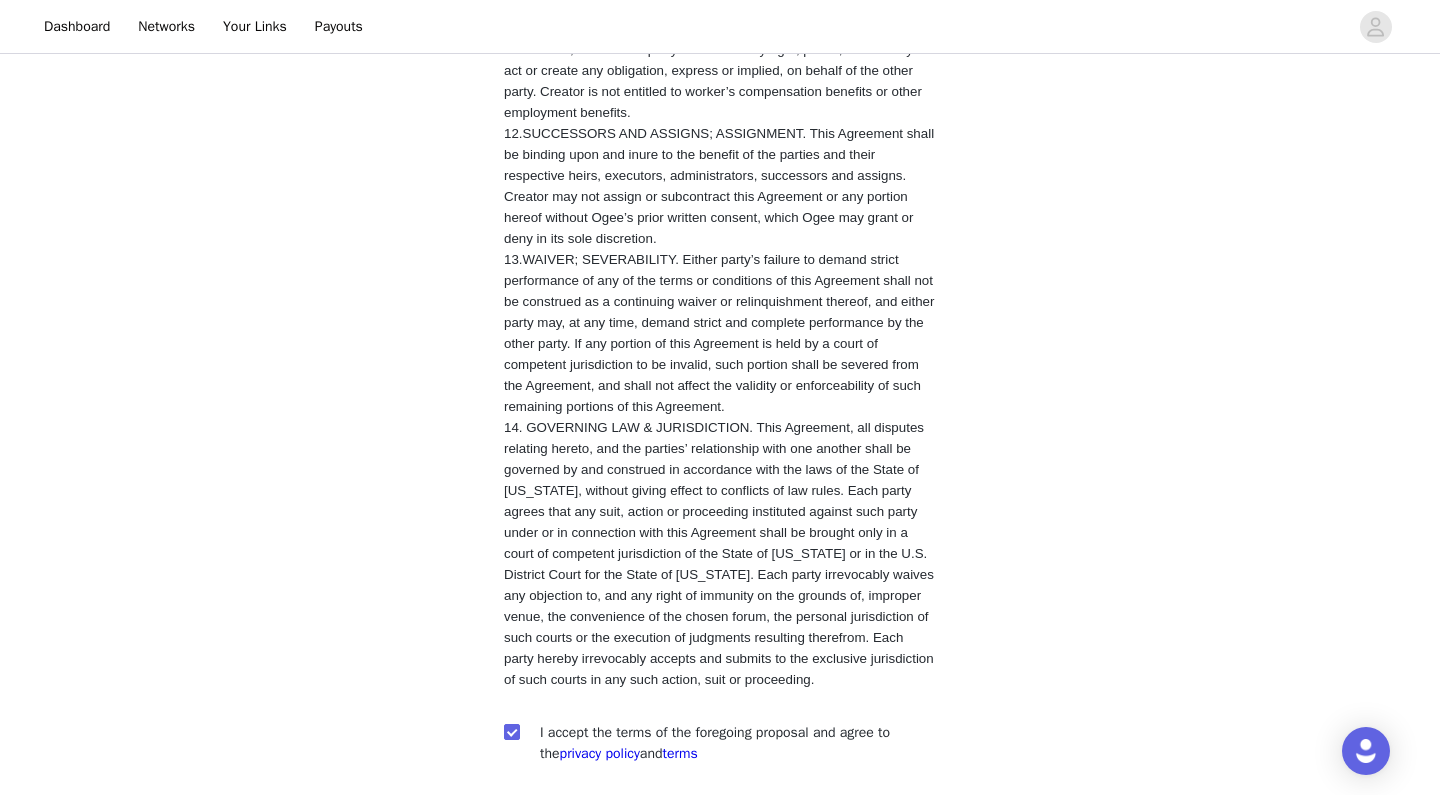 click at bounding box center (816, 892) 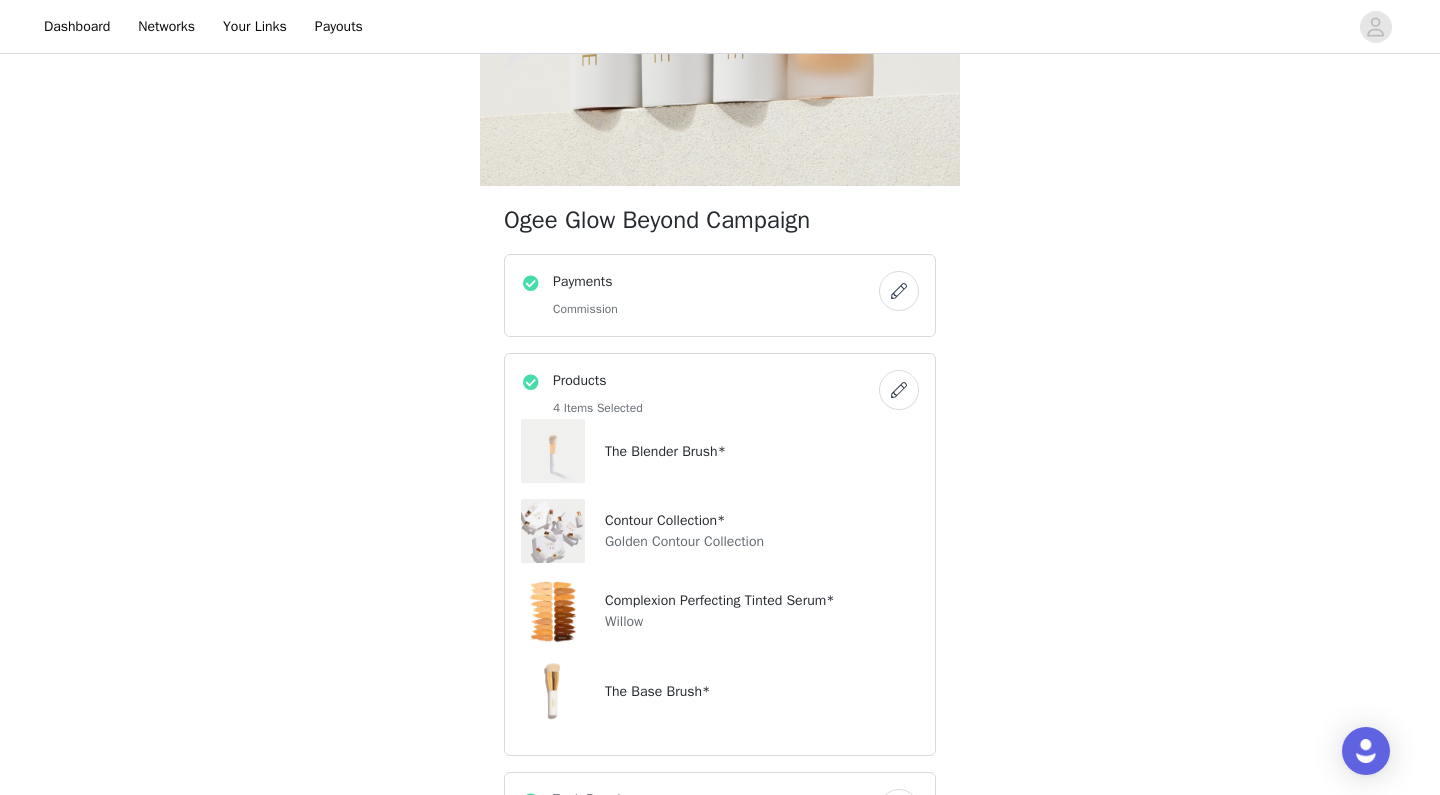 scroll, scrollTop: 353, scrollLeft: 1, axis: both 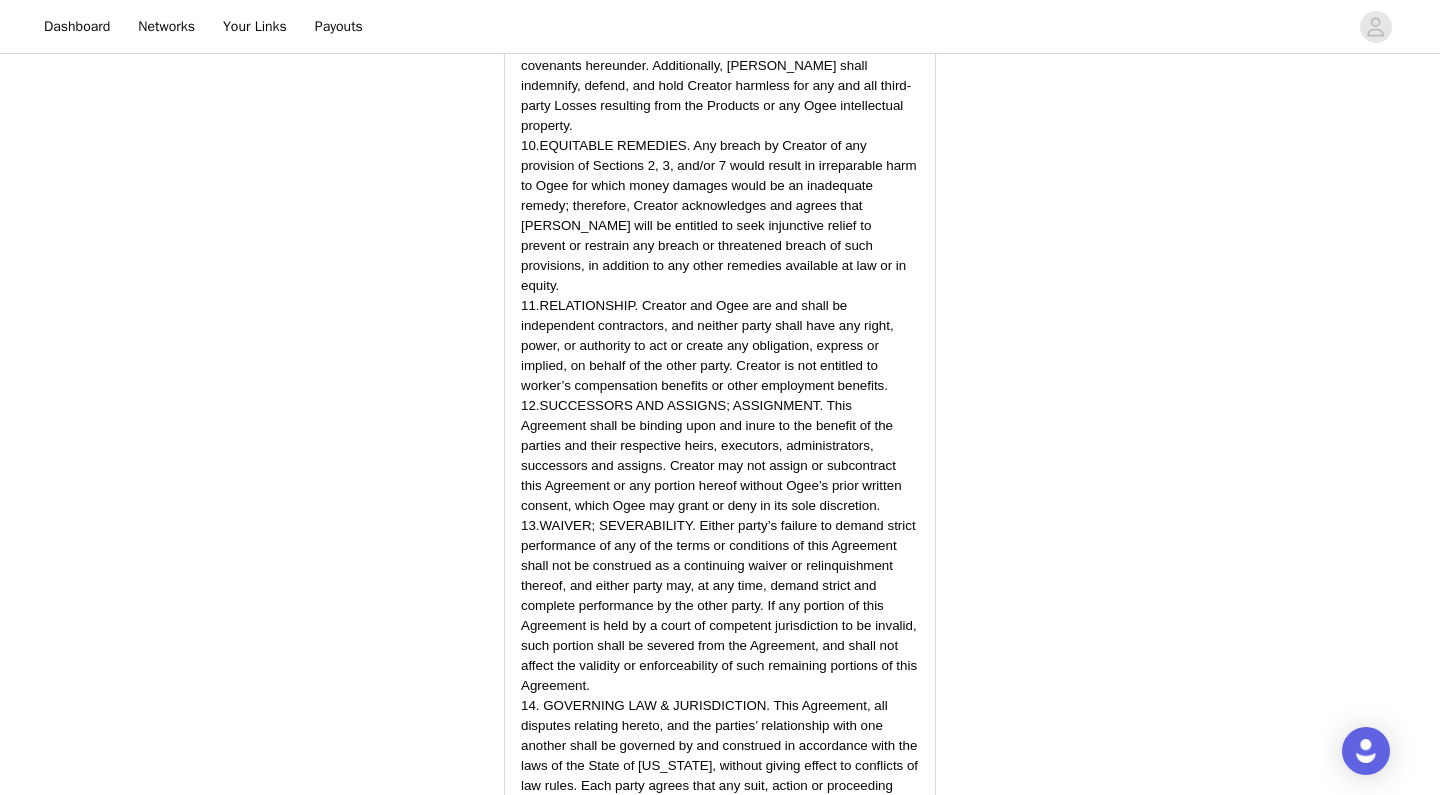 click on "Submit Proposal" at bounding box center [720, 1154] 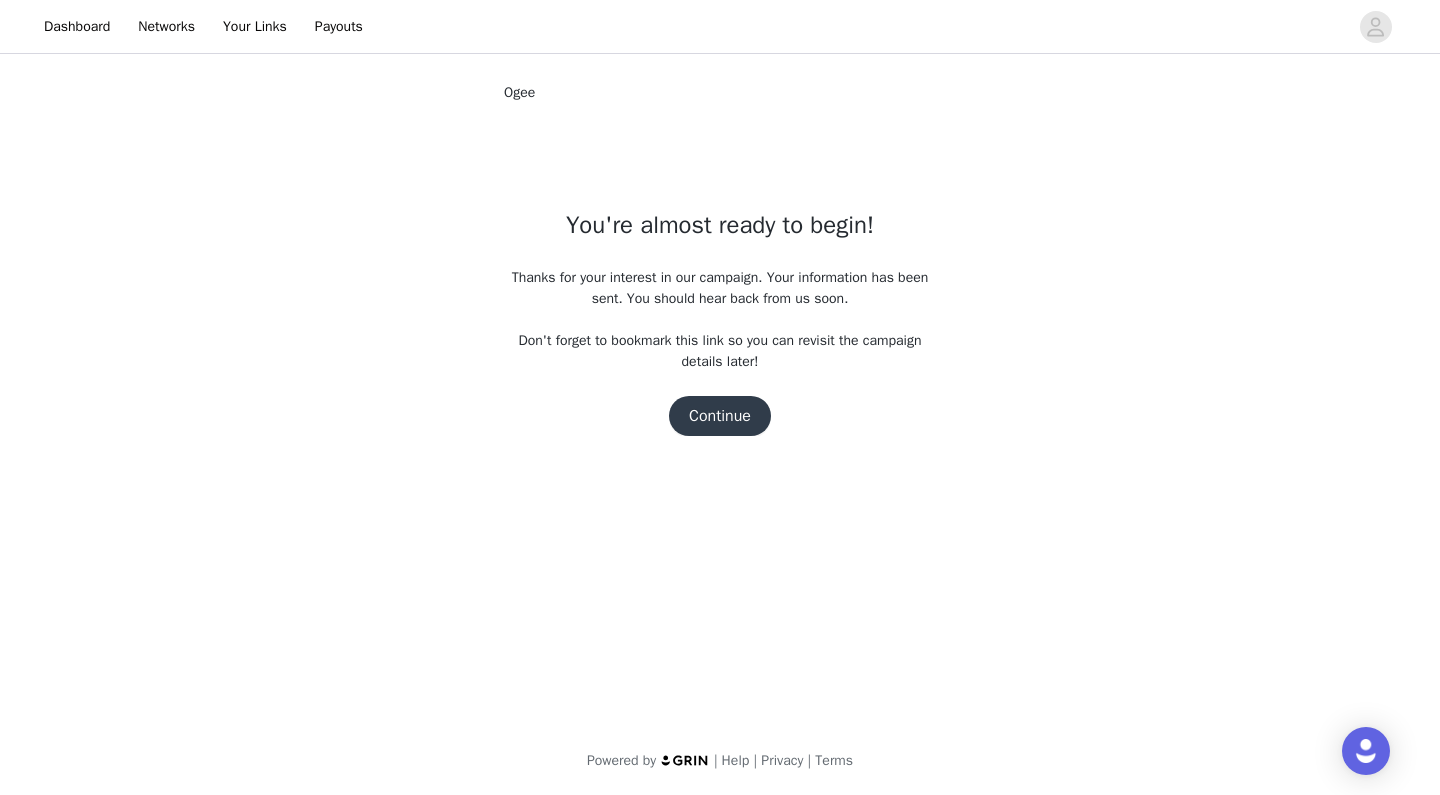 scroll, scrollTop: 0, scrollLeft: 0, axis: both 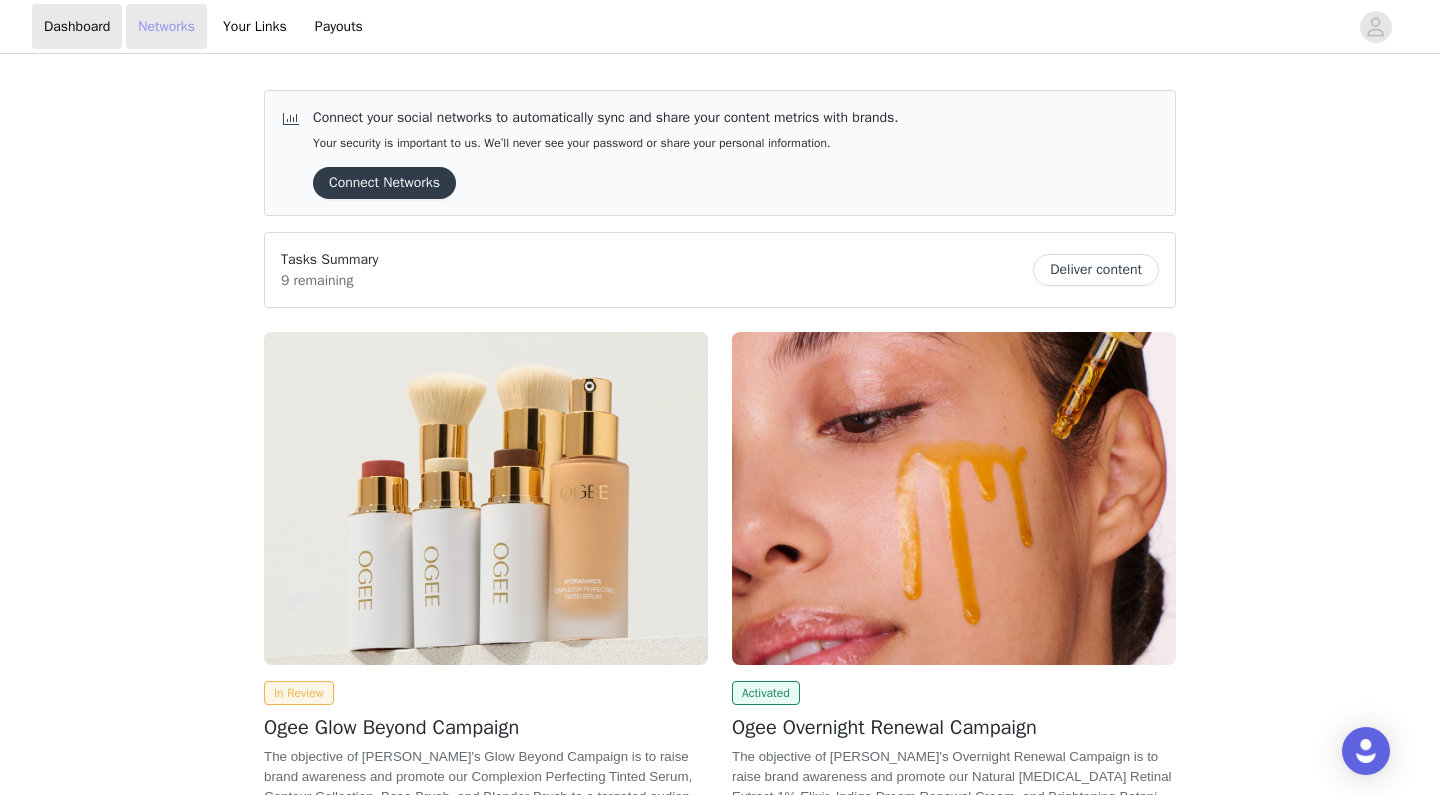 click on "Networks" at bounding box center [166, 26] 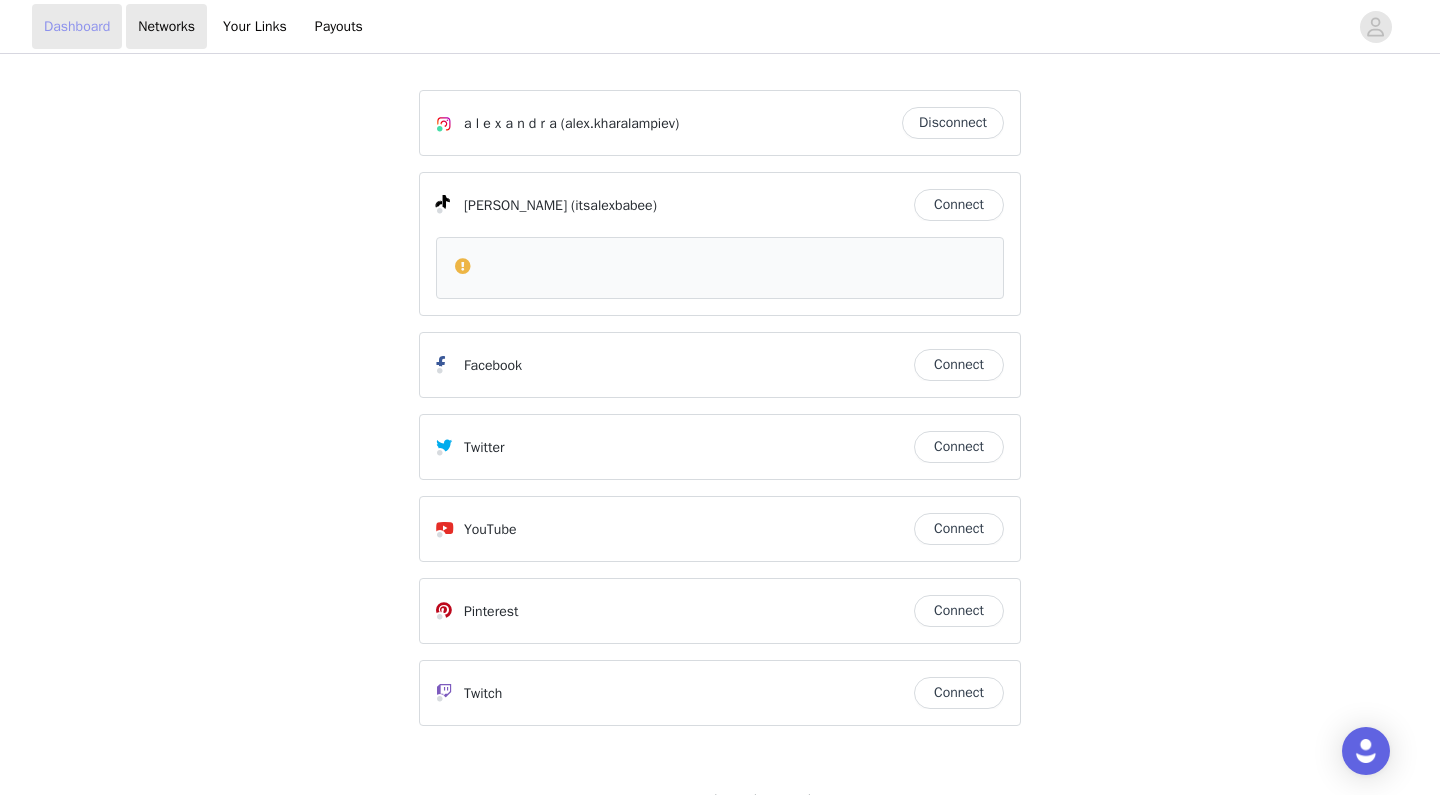 click on "Dashboard" at bounding box center (77, 26) 